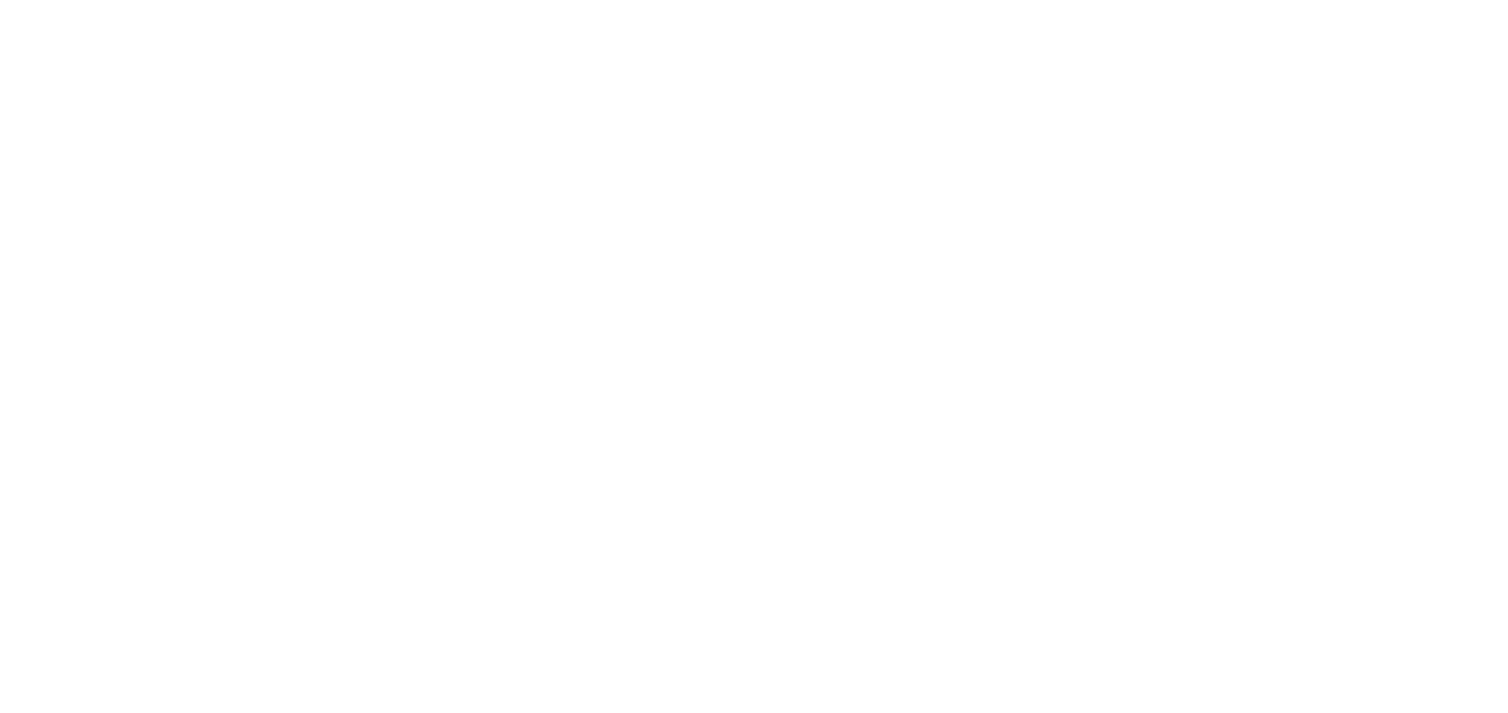 scroll, scrollTop: 0, scrollLeft: 0, axis: both 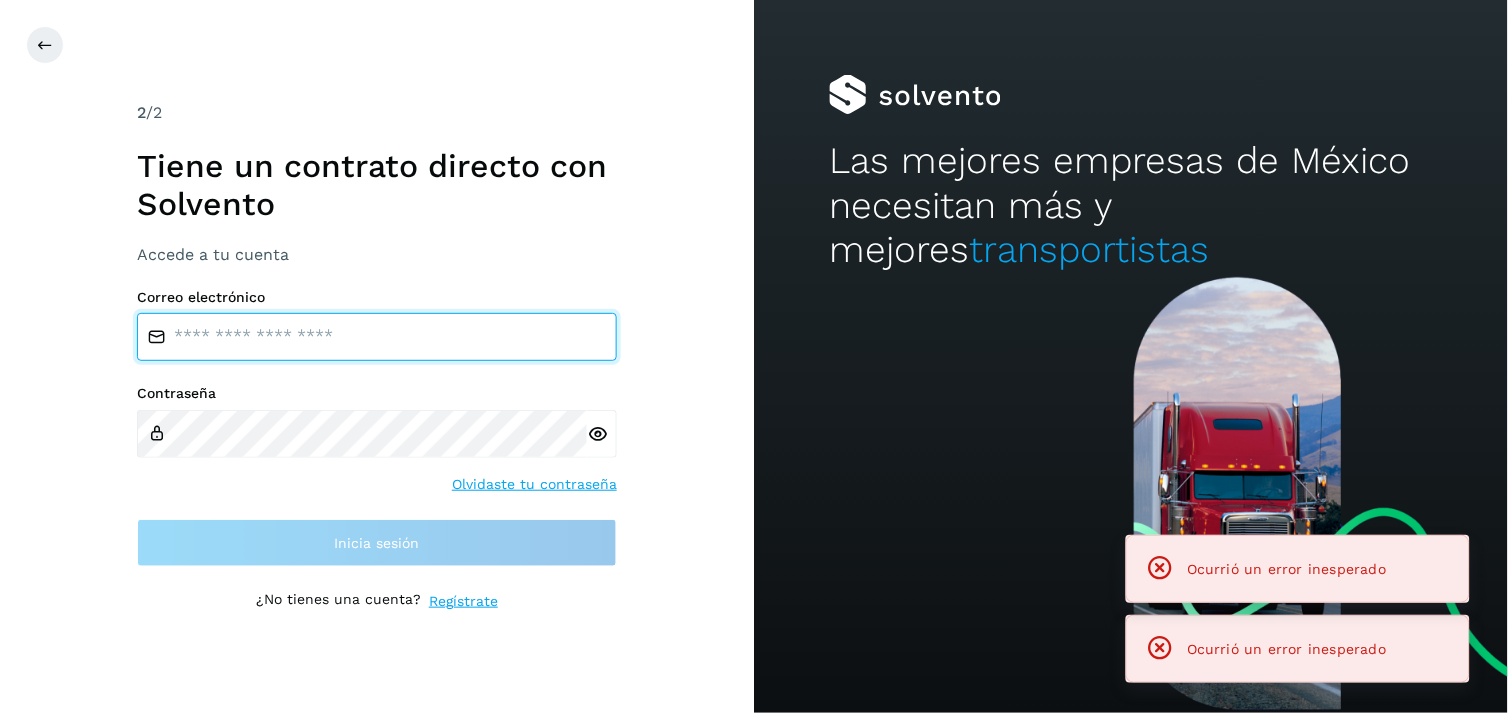 type on "**********" 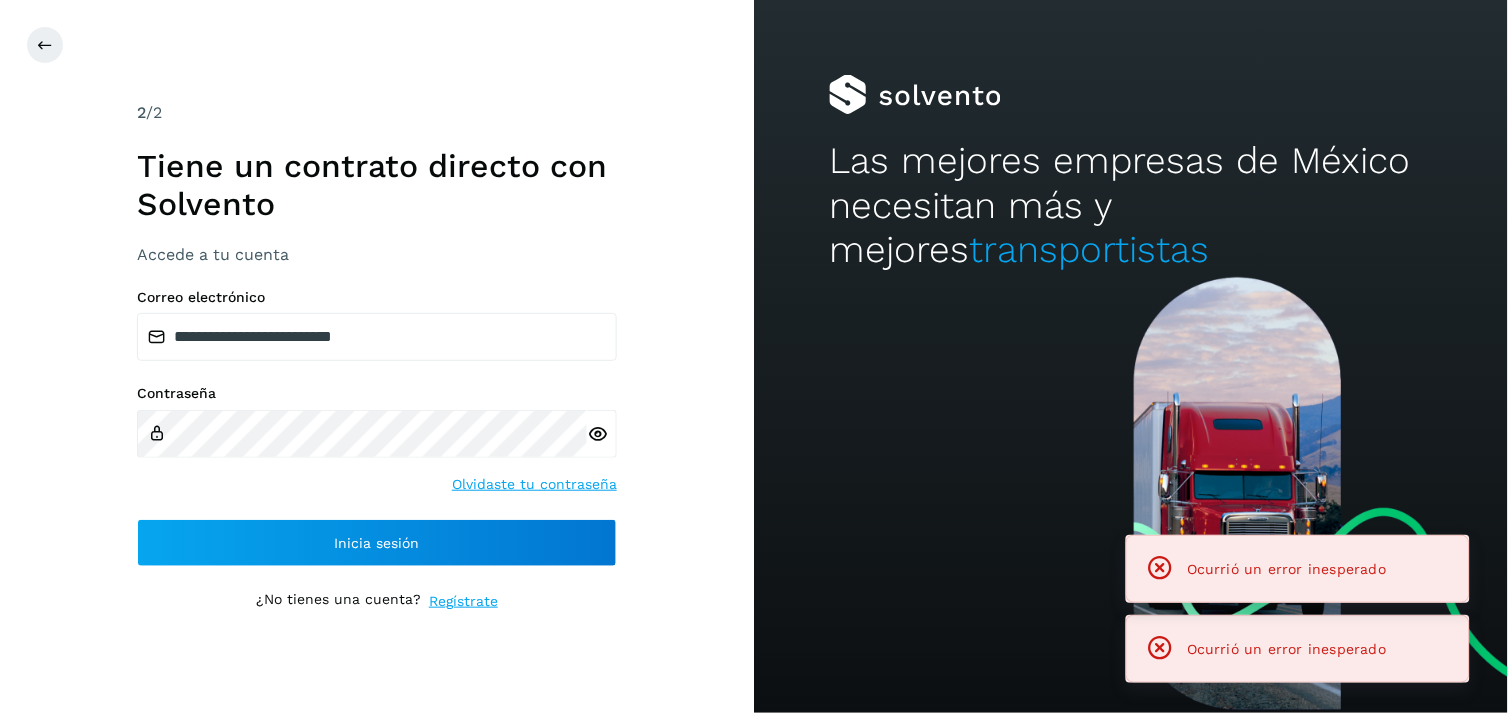 click at bounding box center [1165, 569] 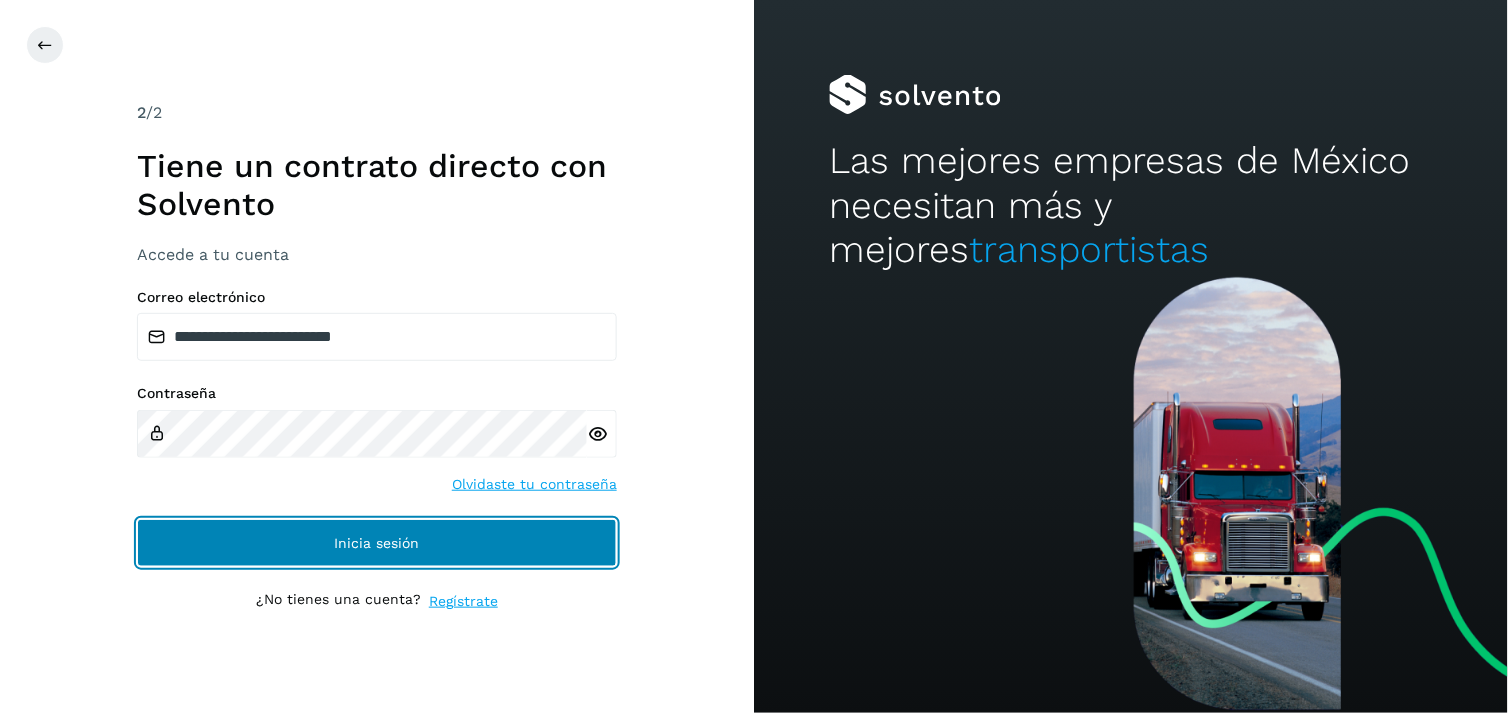 click on "Inicia sesión" at bounding box center (377, 543) 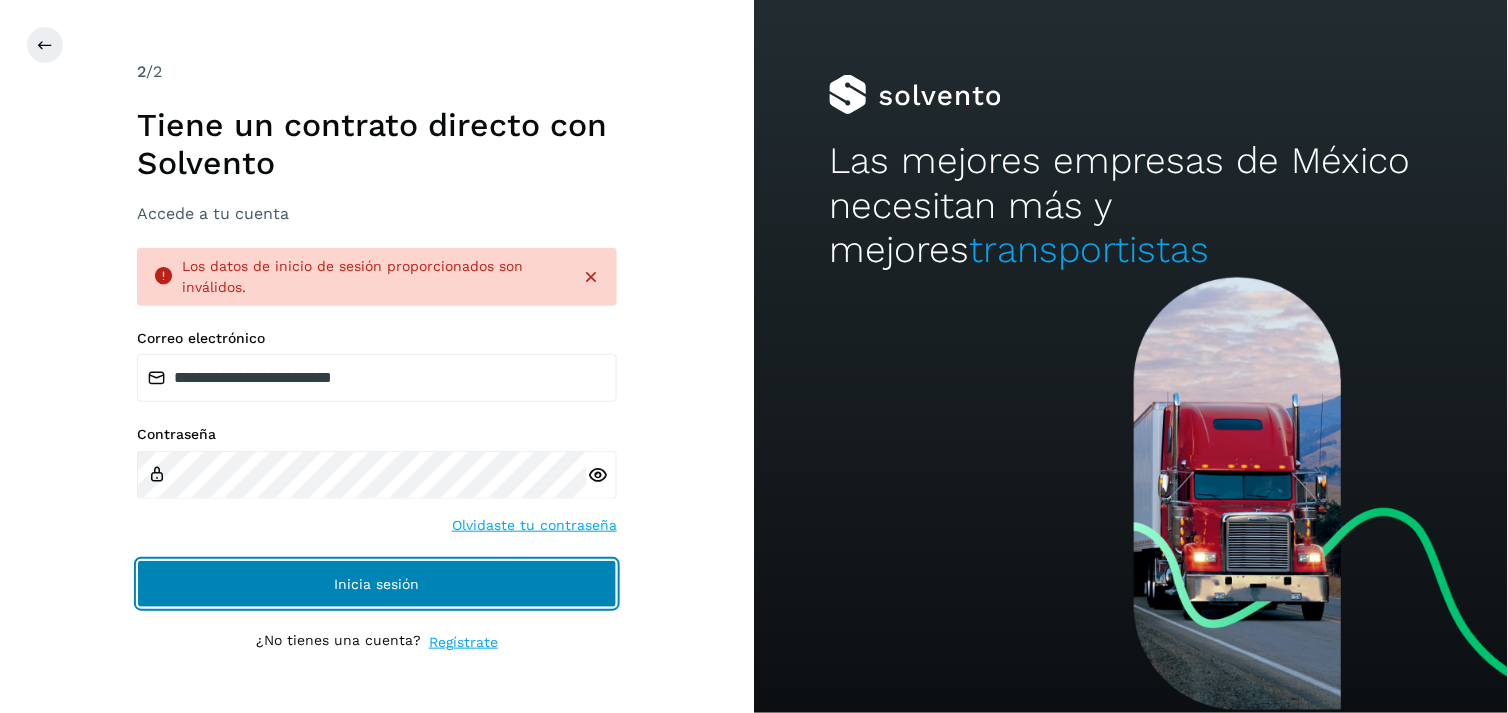 click on "Inicia sesión" at bounding box center [377, 584] 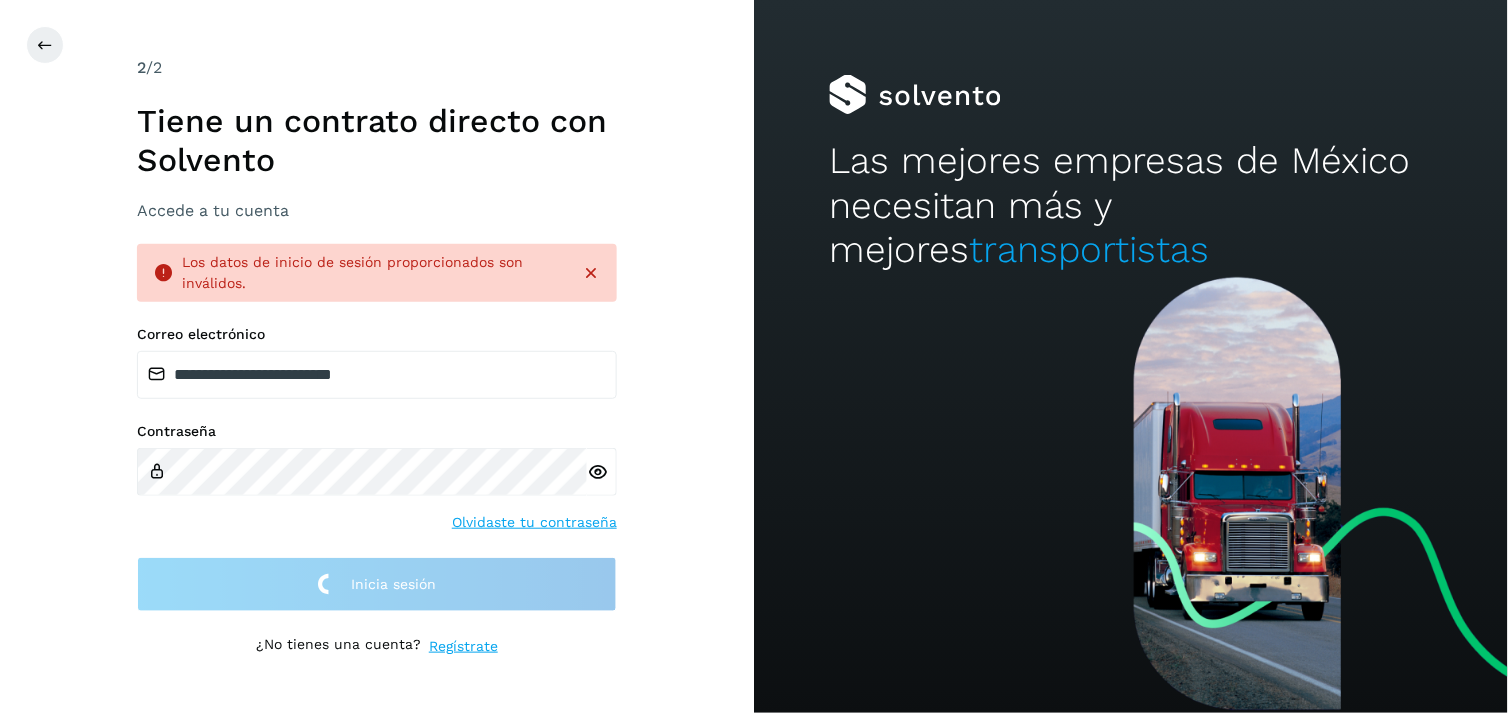 click at bounding box center [597, 472] 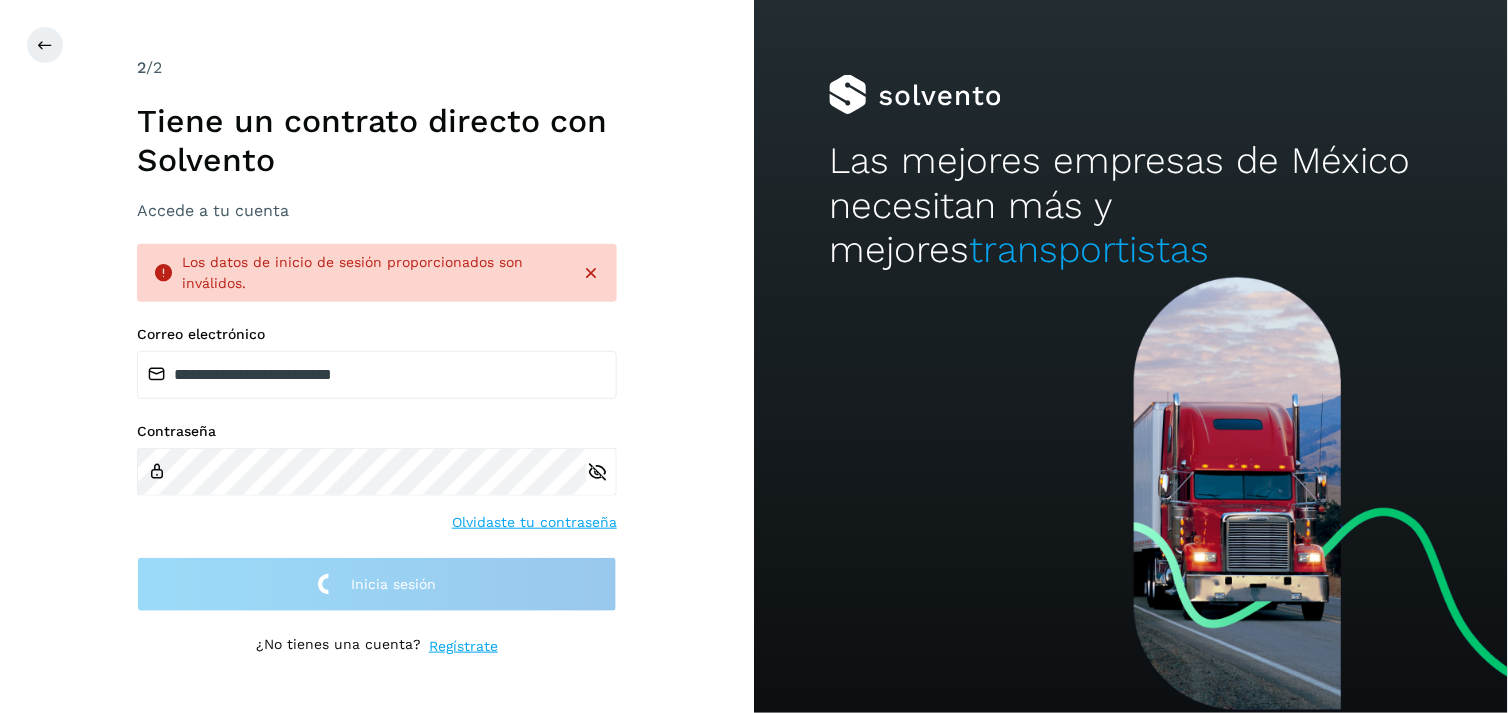 click at bounding box center (597, 472) 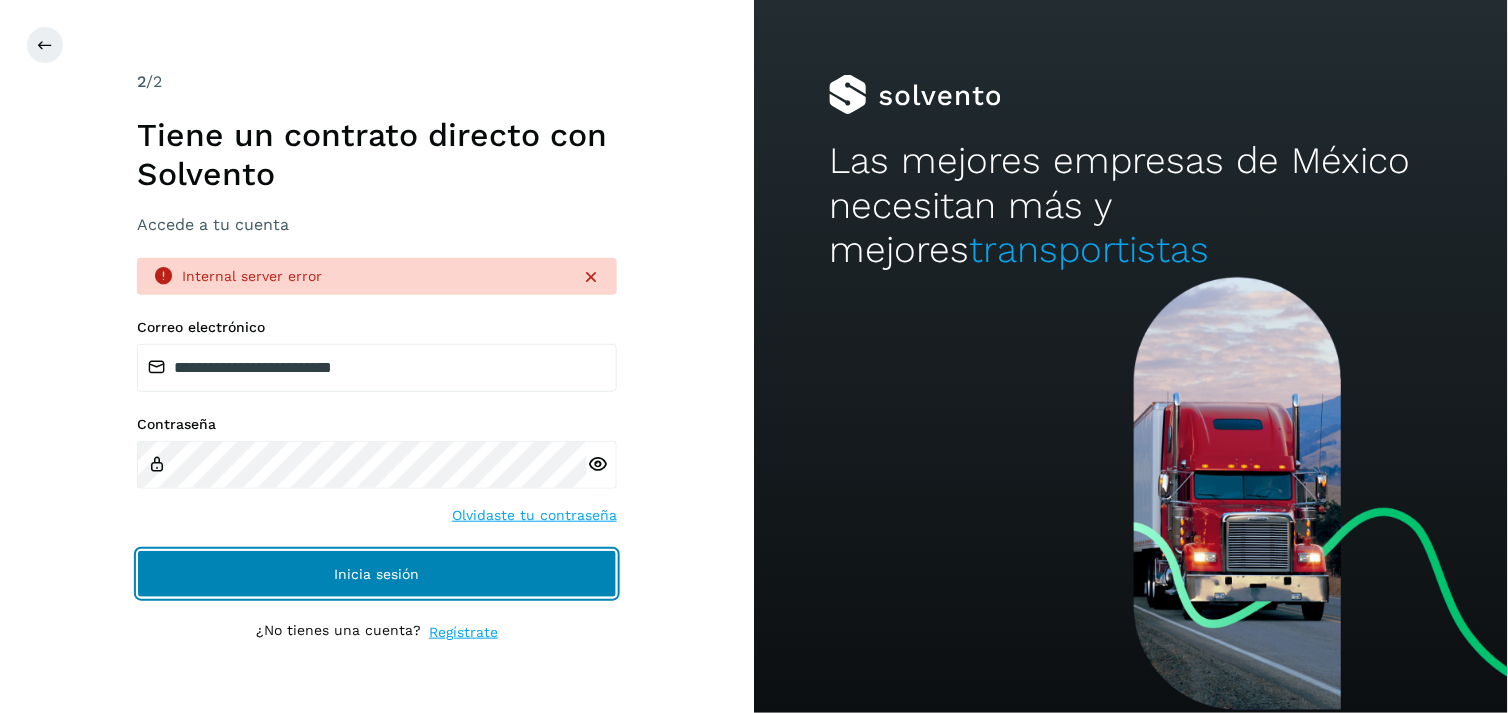 click on "Inicia sesión" at bounding box center (377, 574) 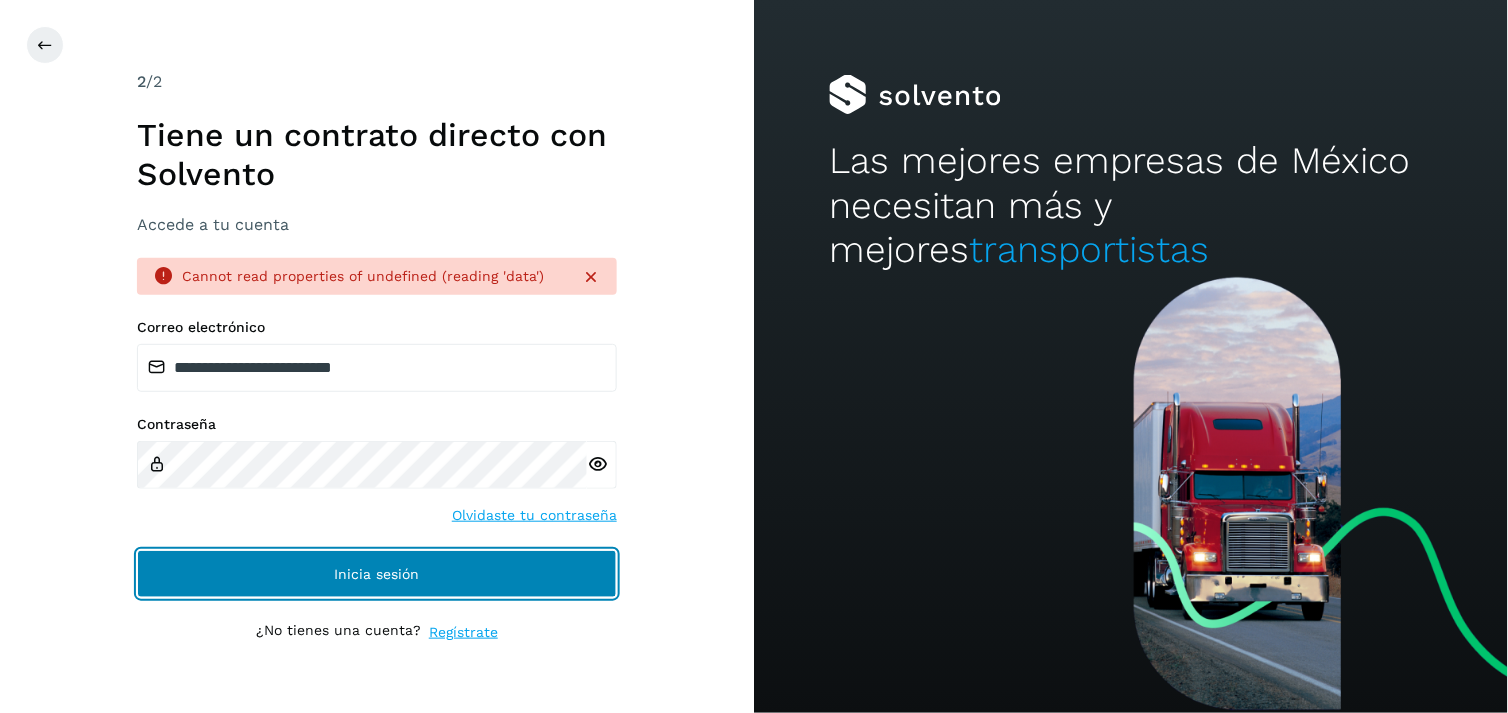 click on "Inicia sesión" at bounding box center (377, 574) 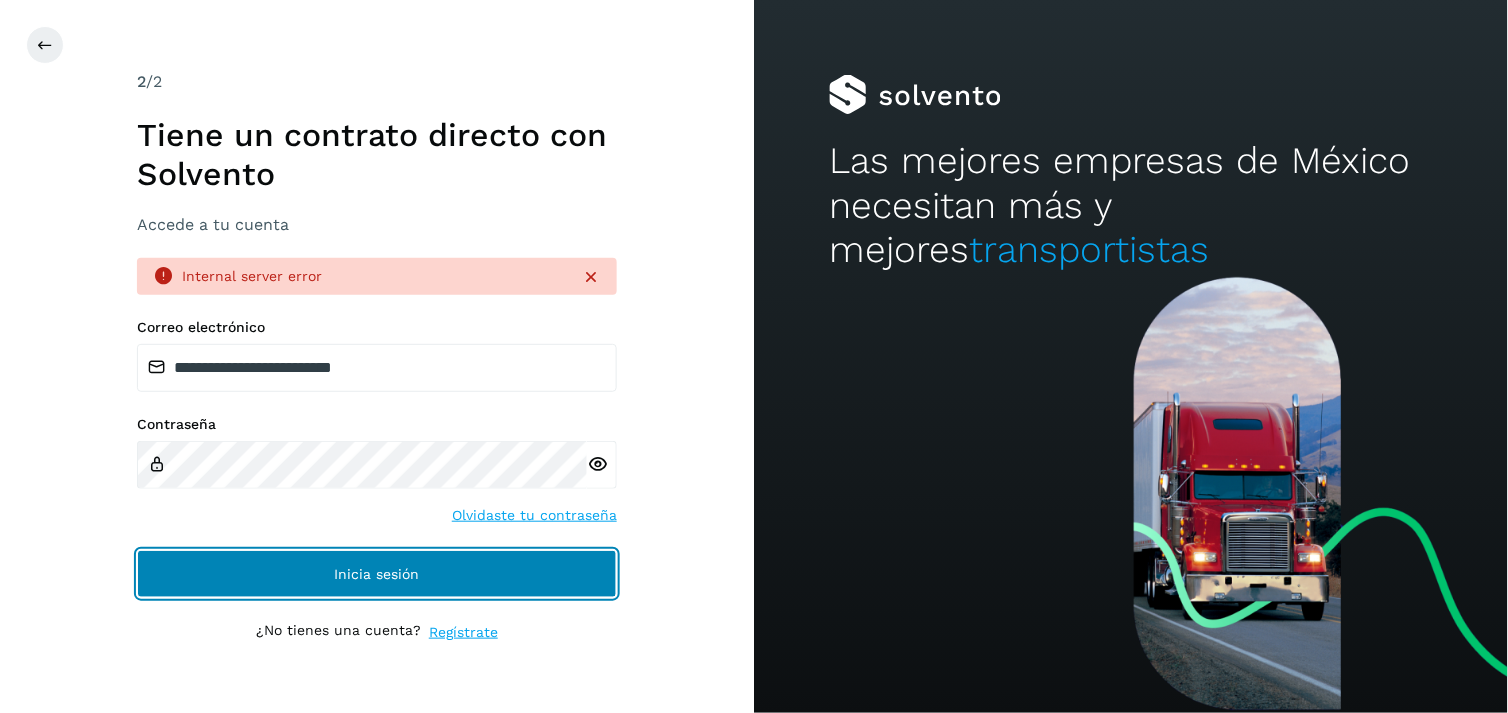 click on "Inicia sesión" at bounding box center [377, 574] 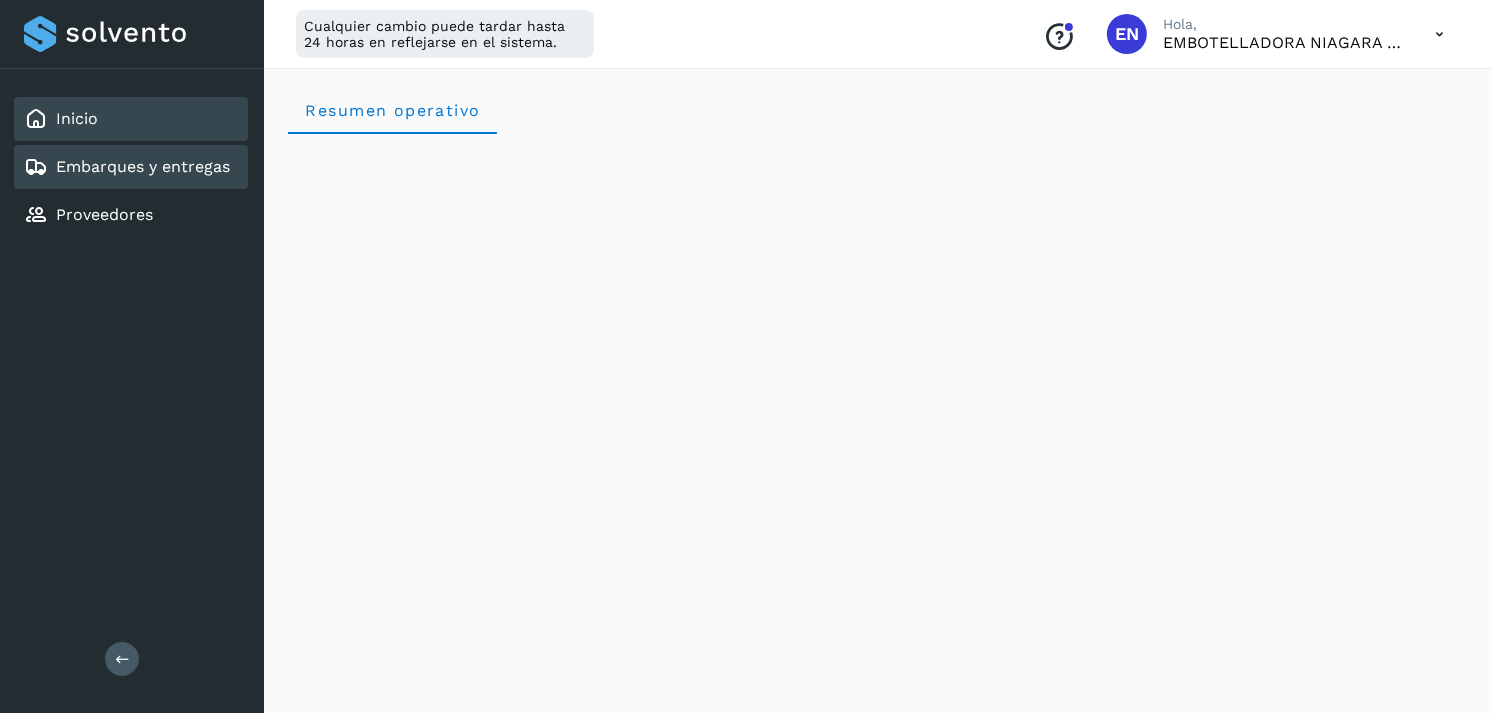 click on "Embarques y entregas" at bounding box center [143, 166] 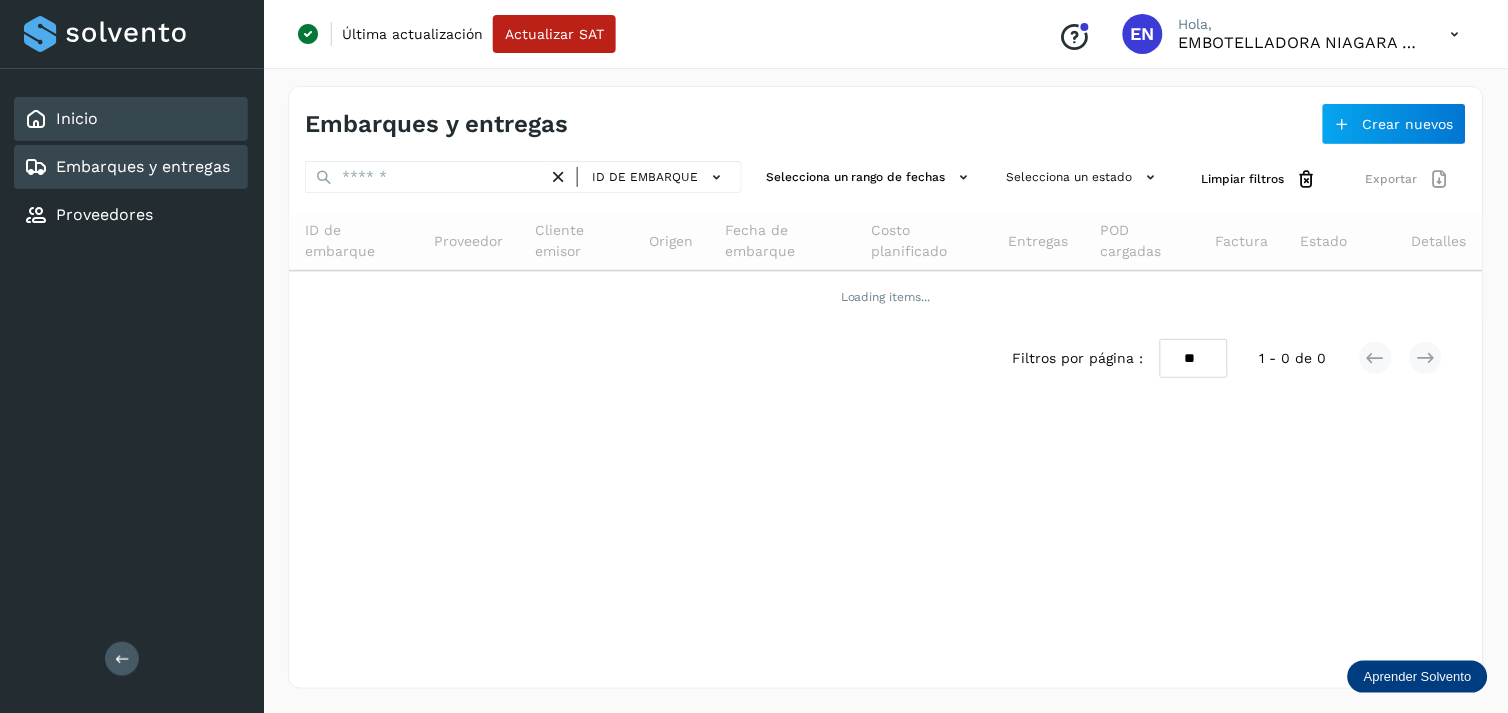 click on "Inicio" 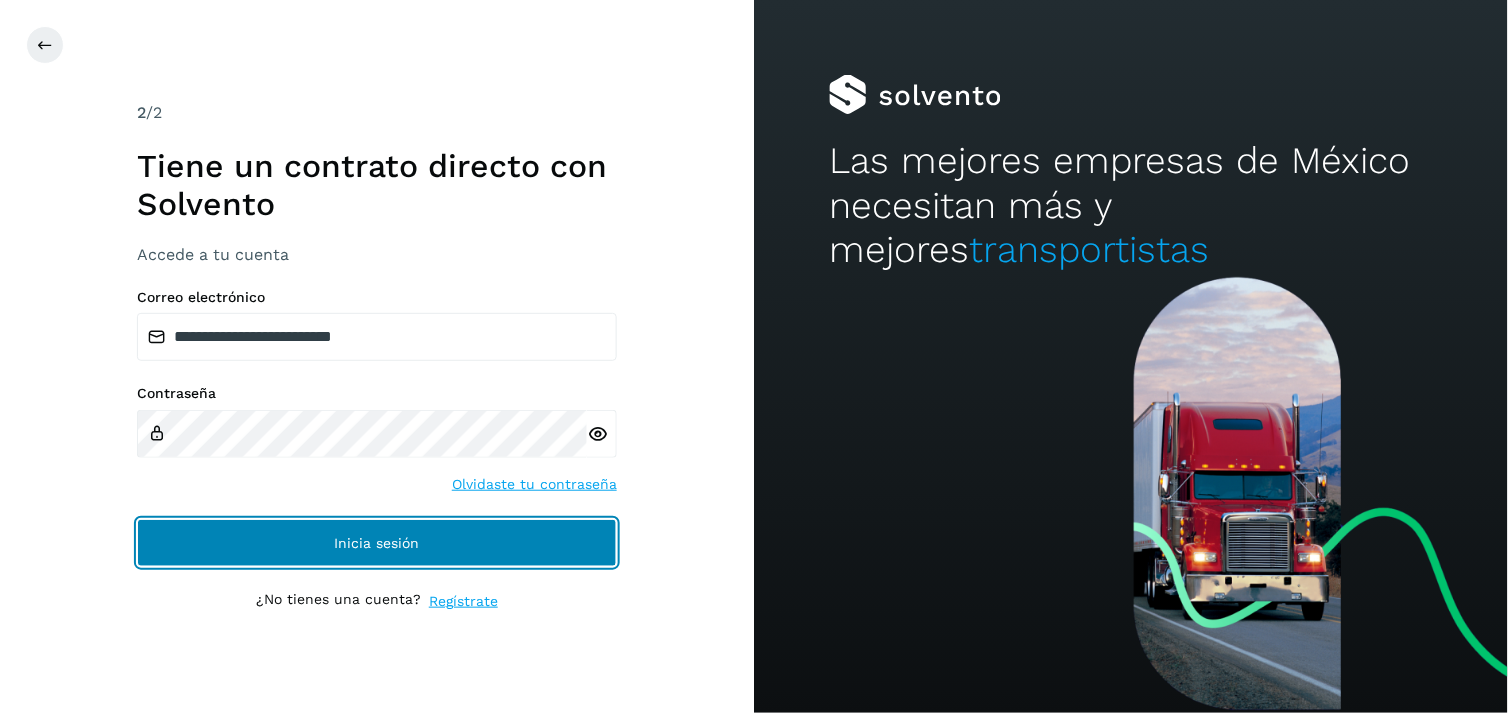 click on "Inicia sesión" at bounding box center (377, 543) 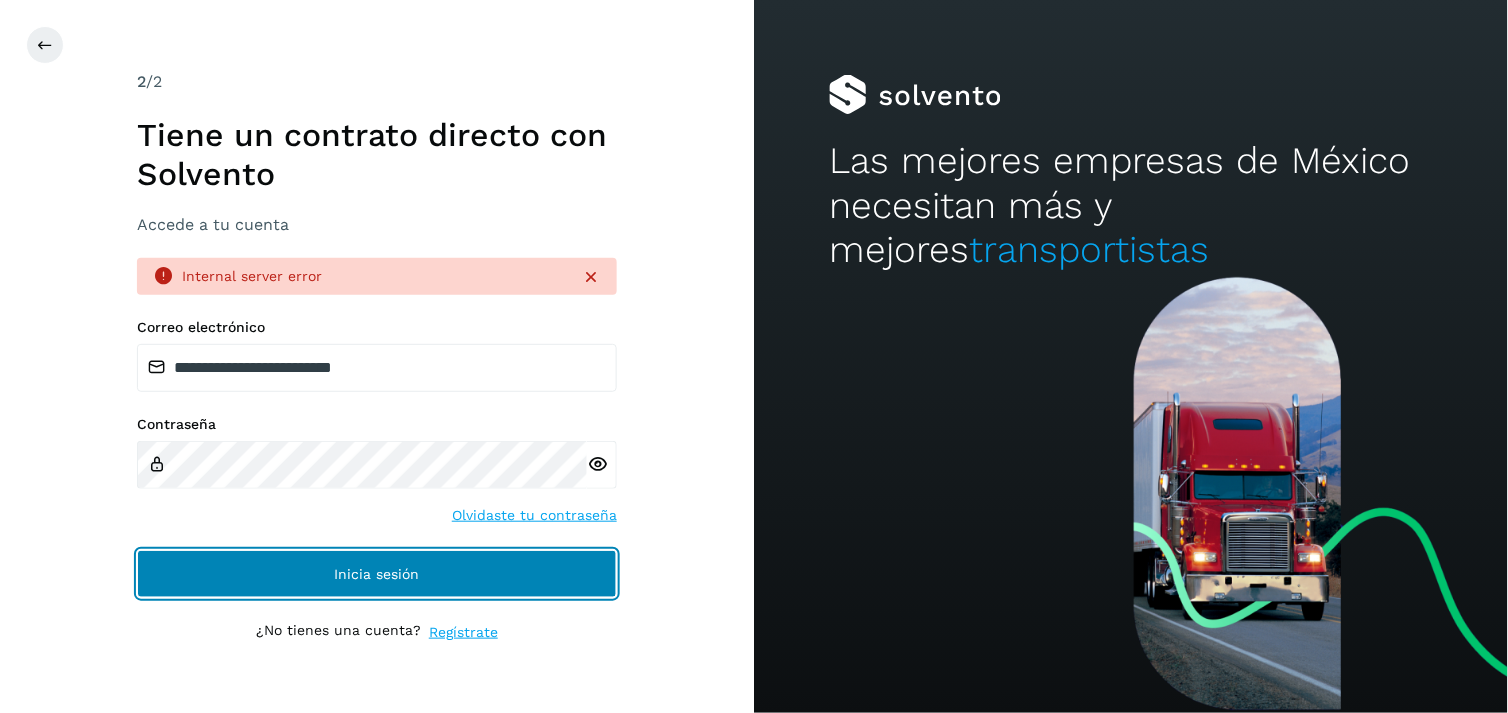 click on "Inicia sesión" at bounding box center (377, 574) 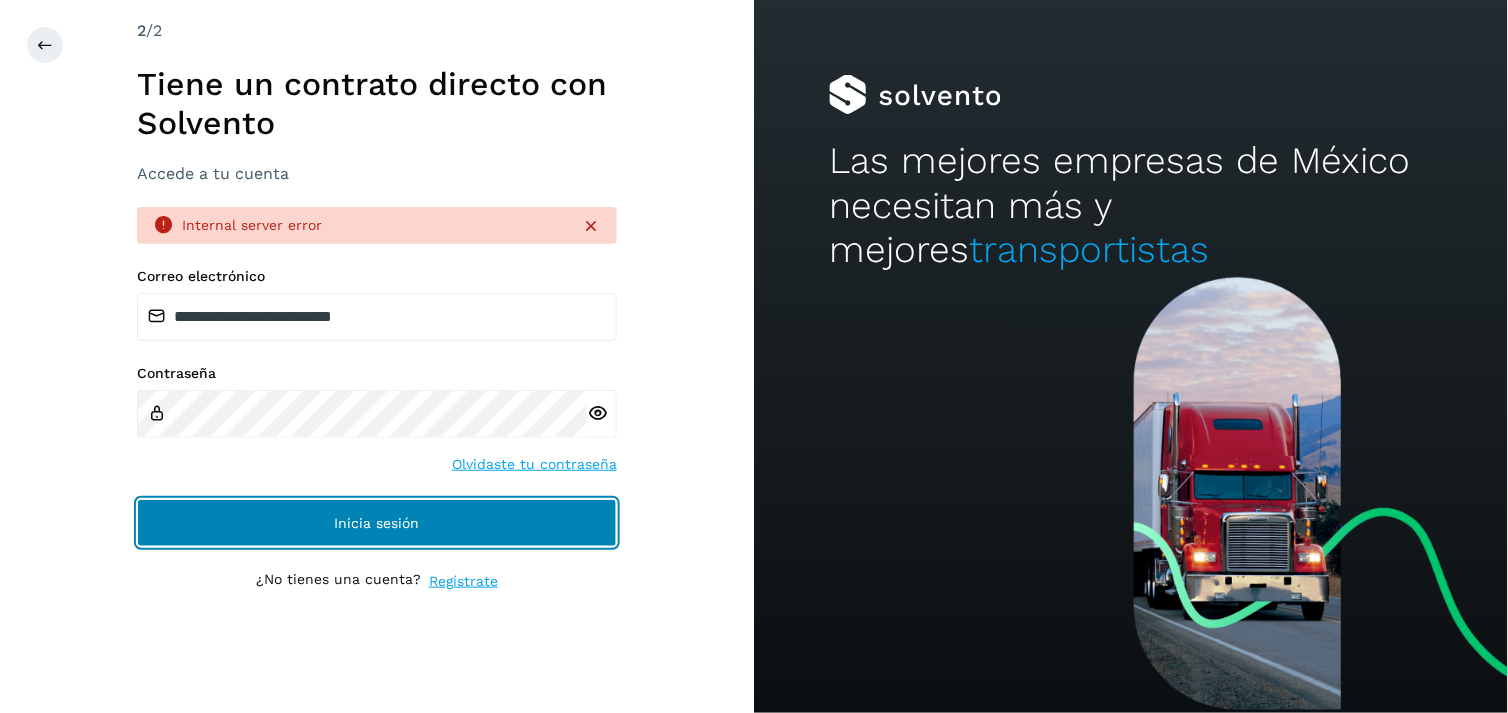 click on "Inicia sesión" at bounding box center [377, 523] 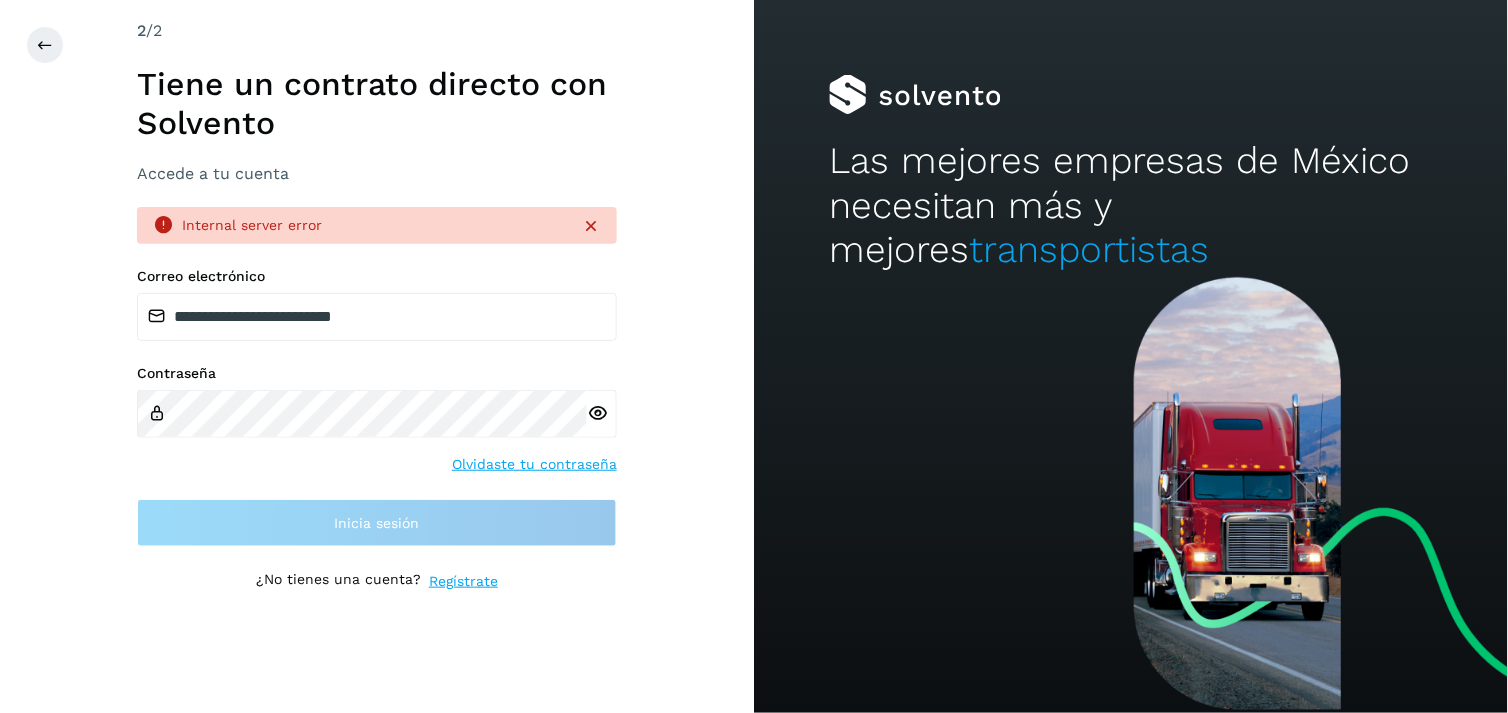click on "**********" at bounding box center (377, 356) 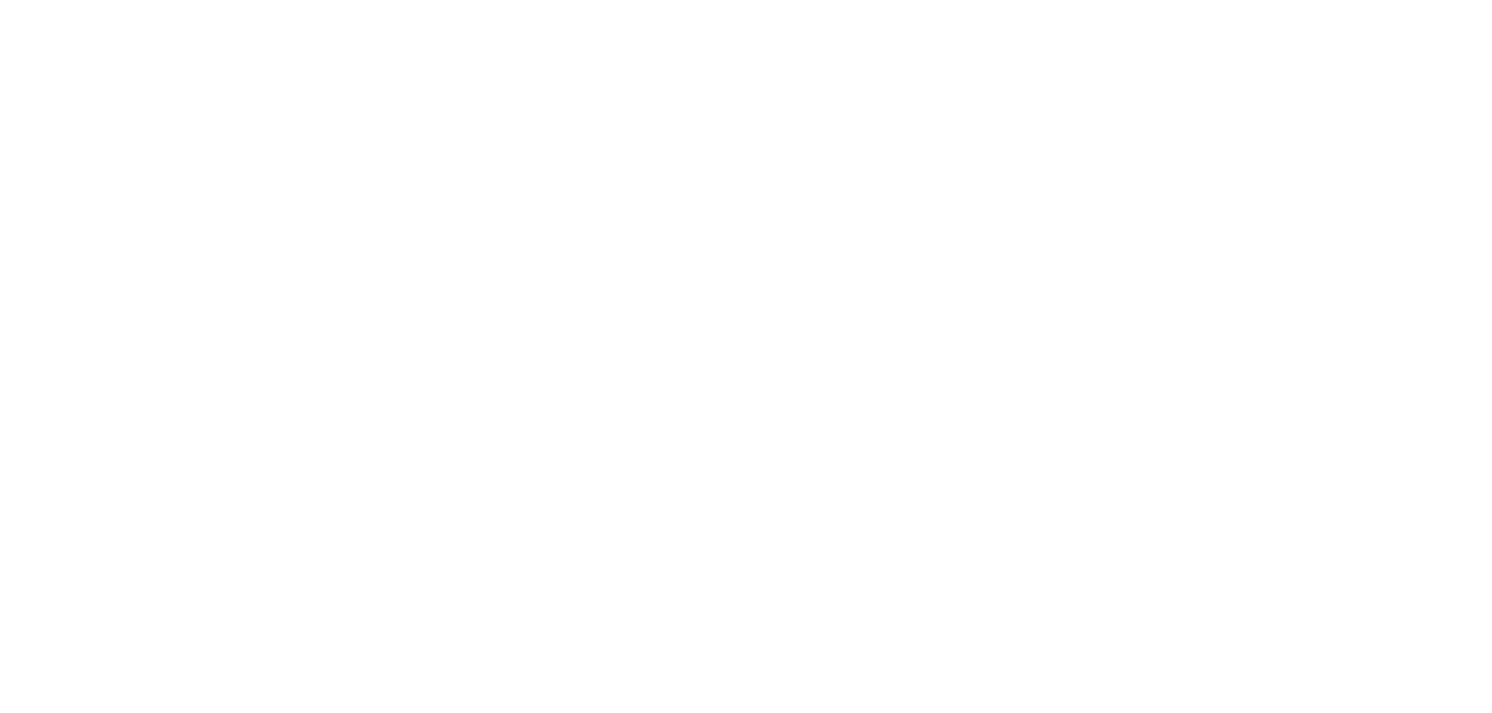 scroll, scrollTop: 0, scrollLeft: 0, axis: both 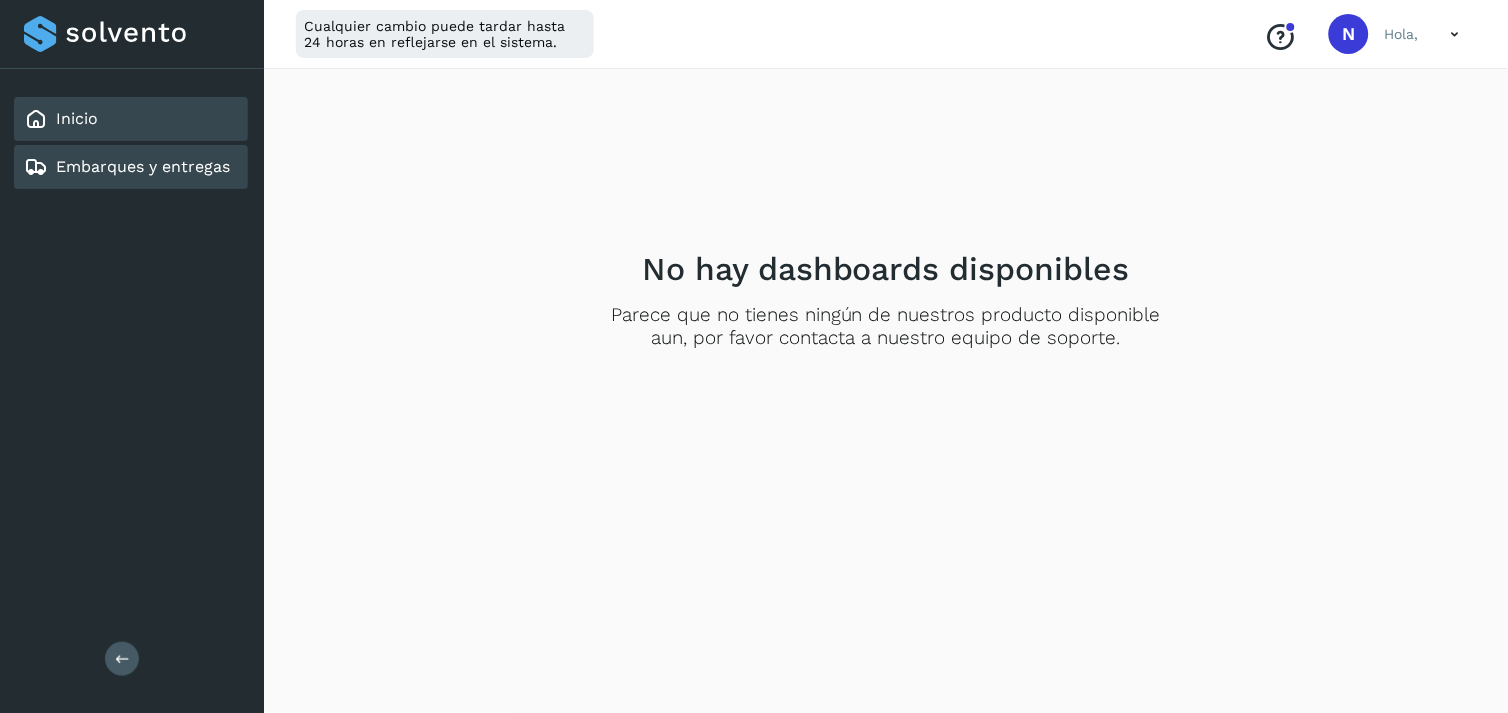 click on "Embarques y entregas" at bounding box center [143, 166] 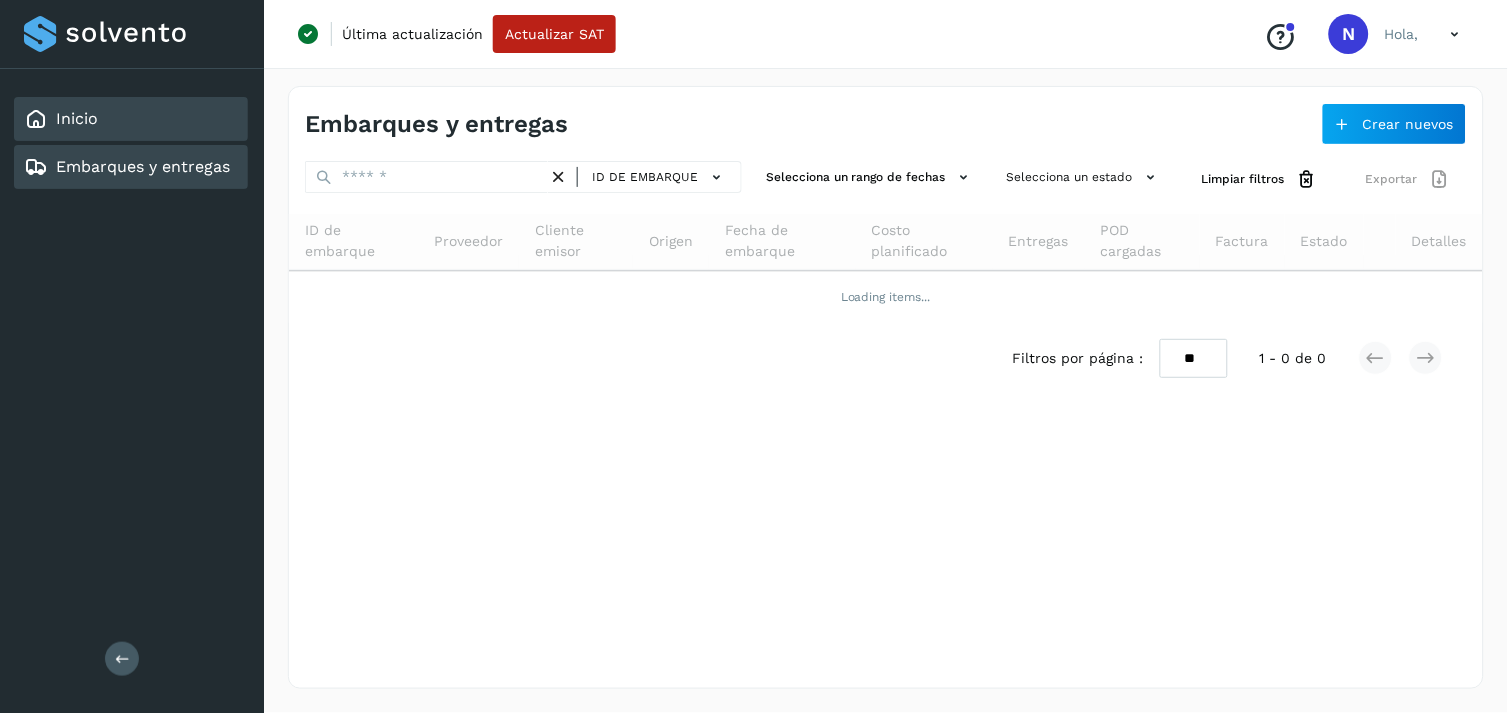 click on "Inicio" 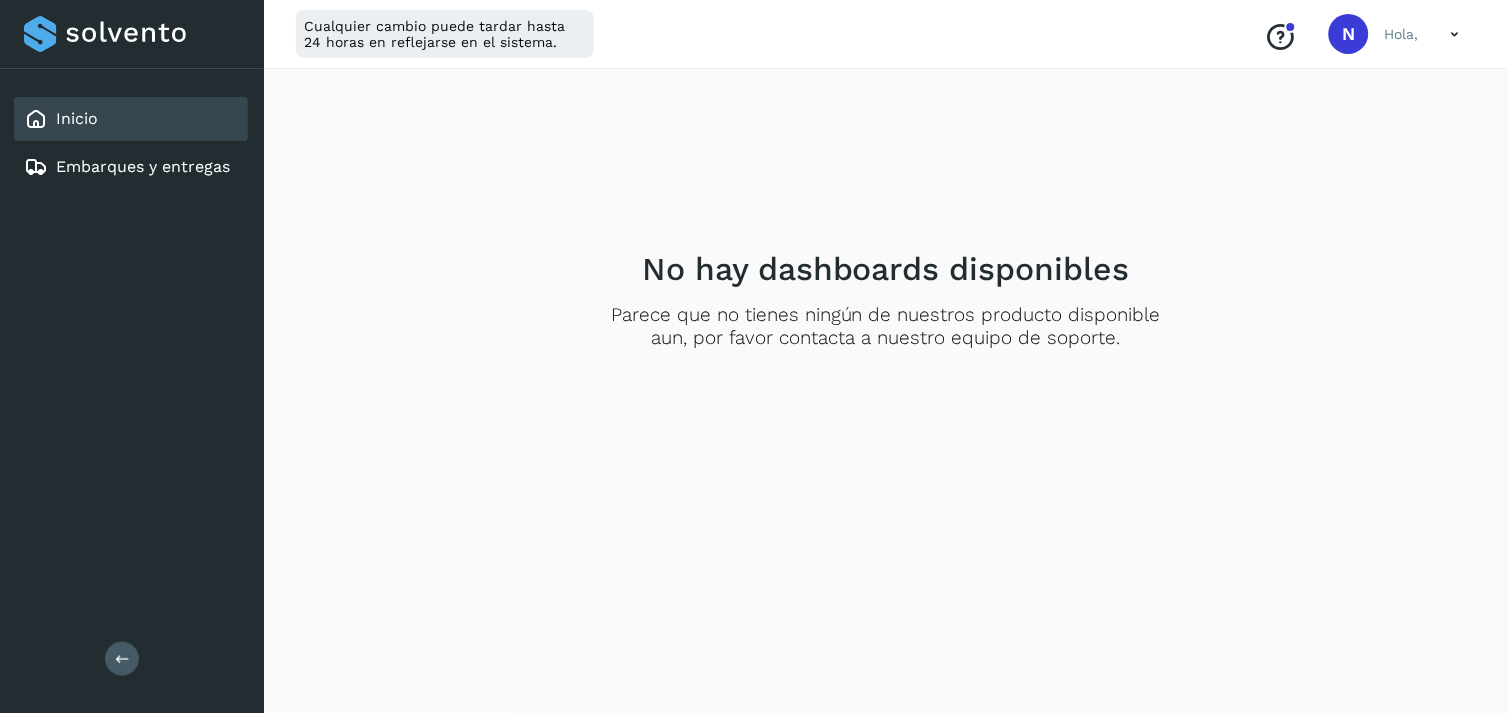 click on "Conoce nuestros beneficios
N Hola," at bounding box center [1362, 34] 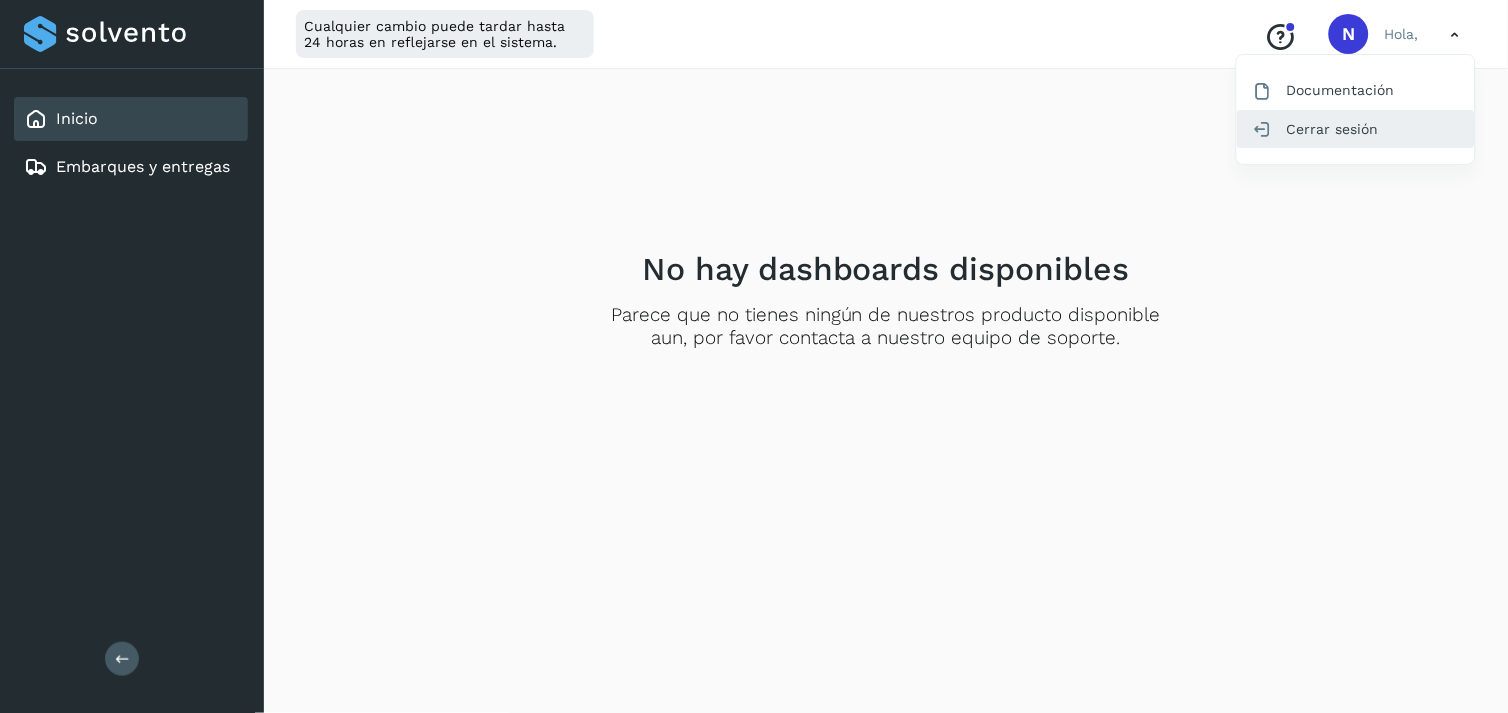 click on "Cerrar sesión" 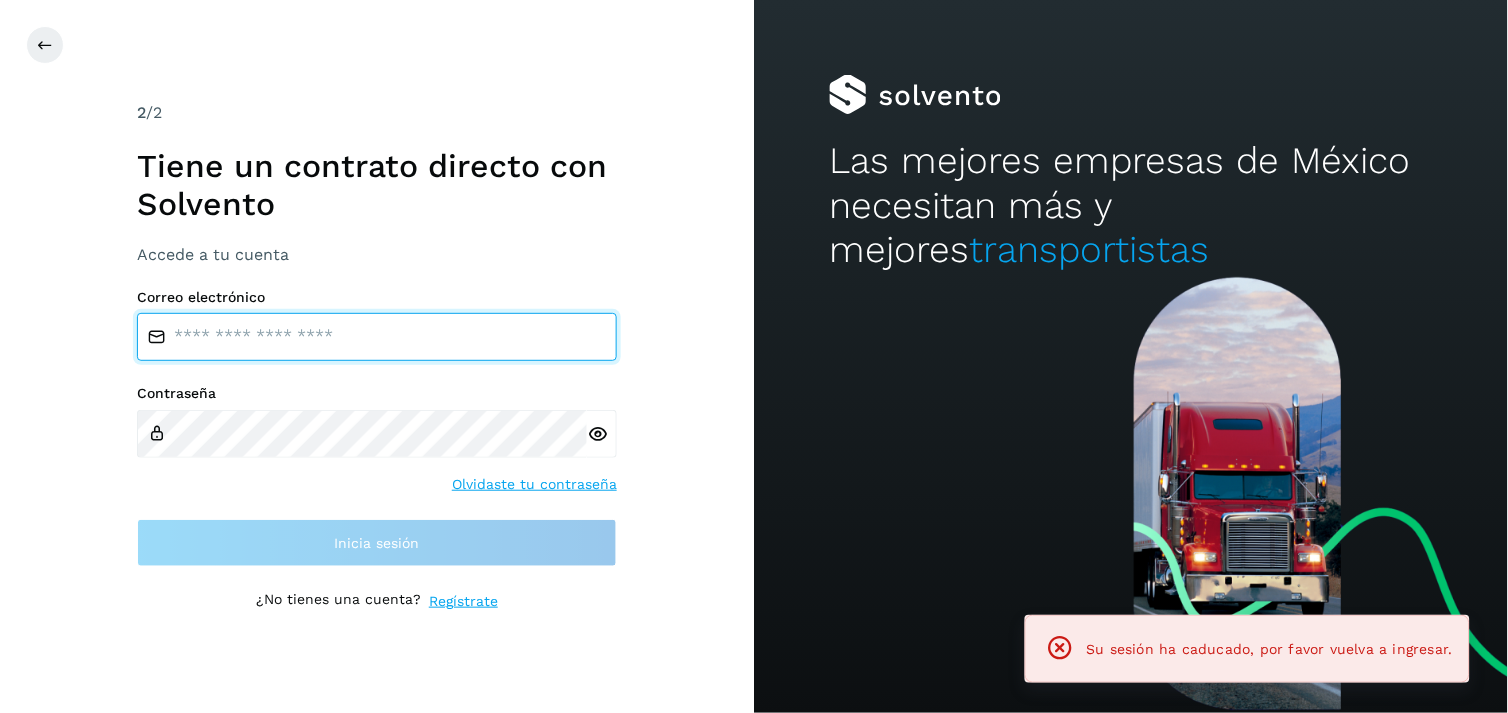 type on "**********" 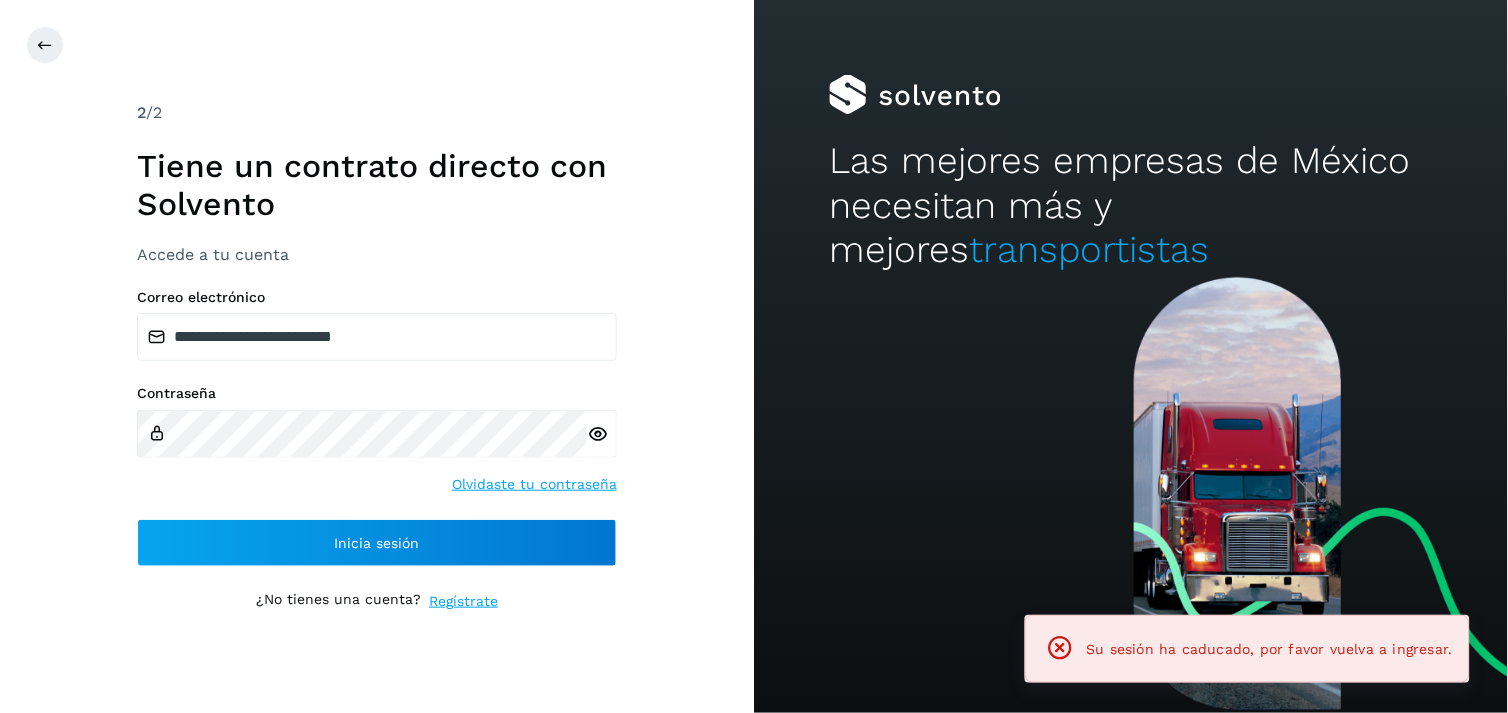 click on "**********" at bounding box center [377, 357] 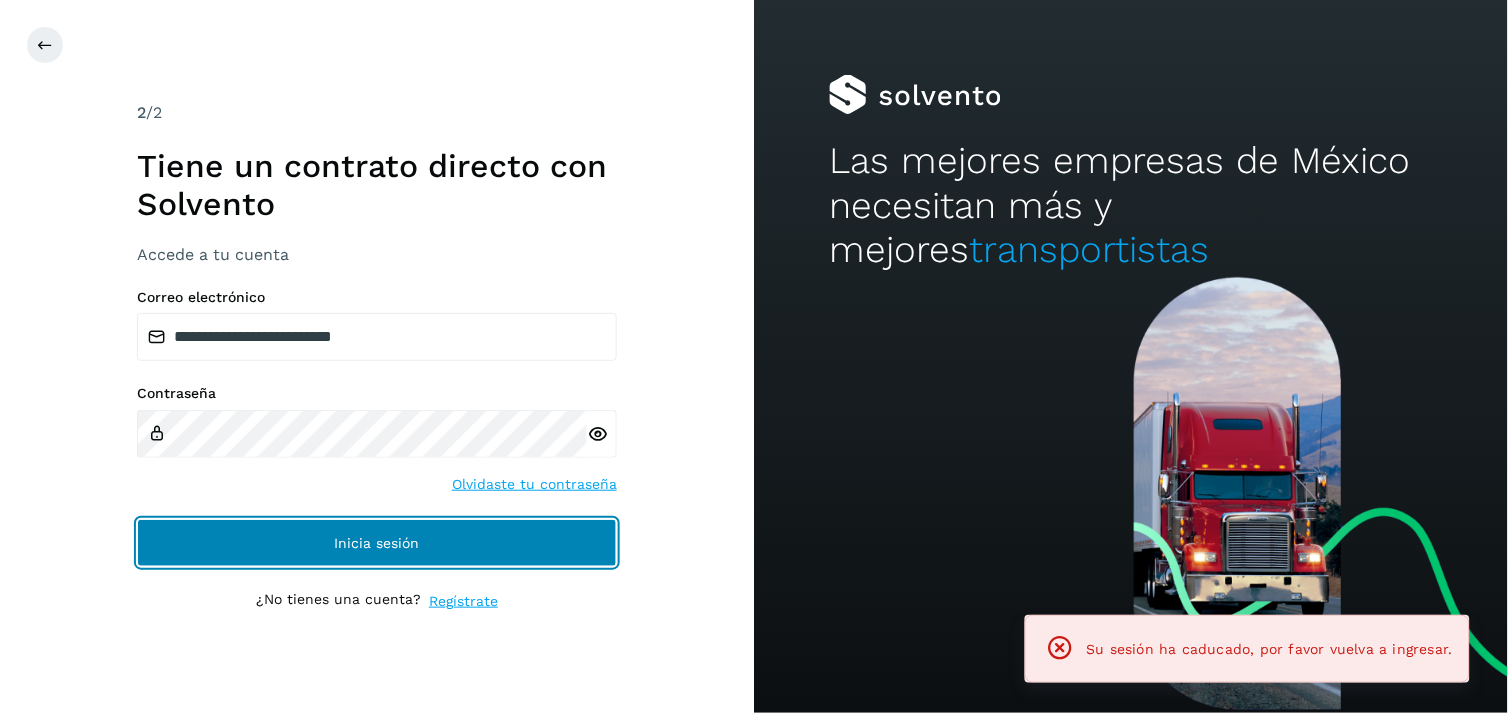 click on "Inicia sesión" at bounding box center (377, 543) 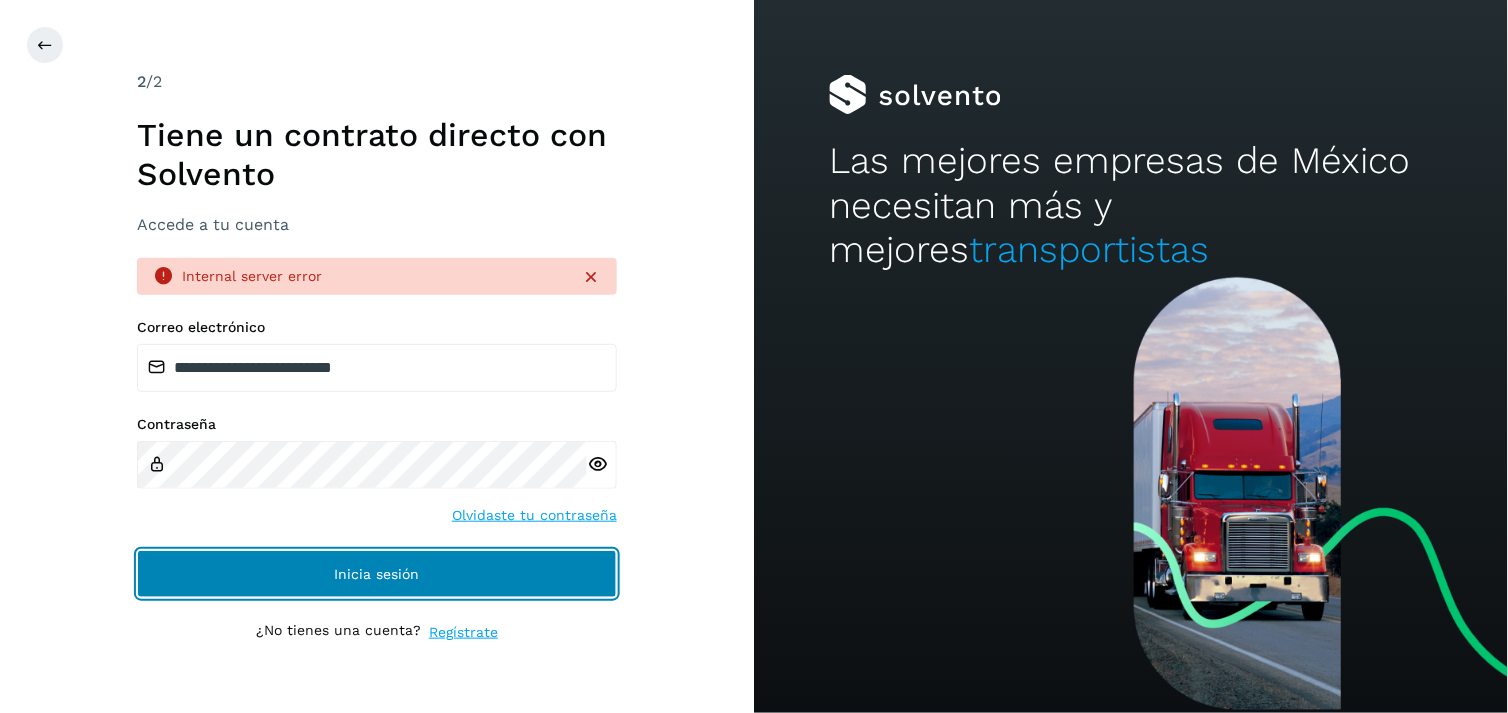 click on "Inicia sesión" at bounding box center [377, 574] 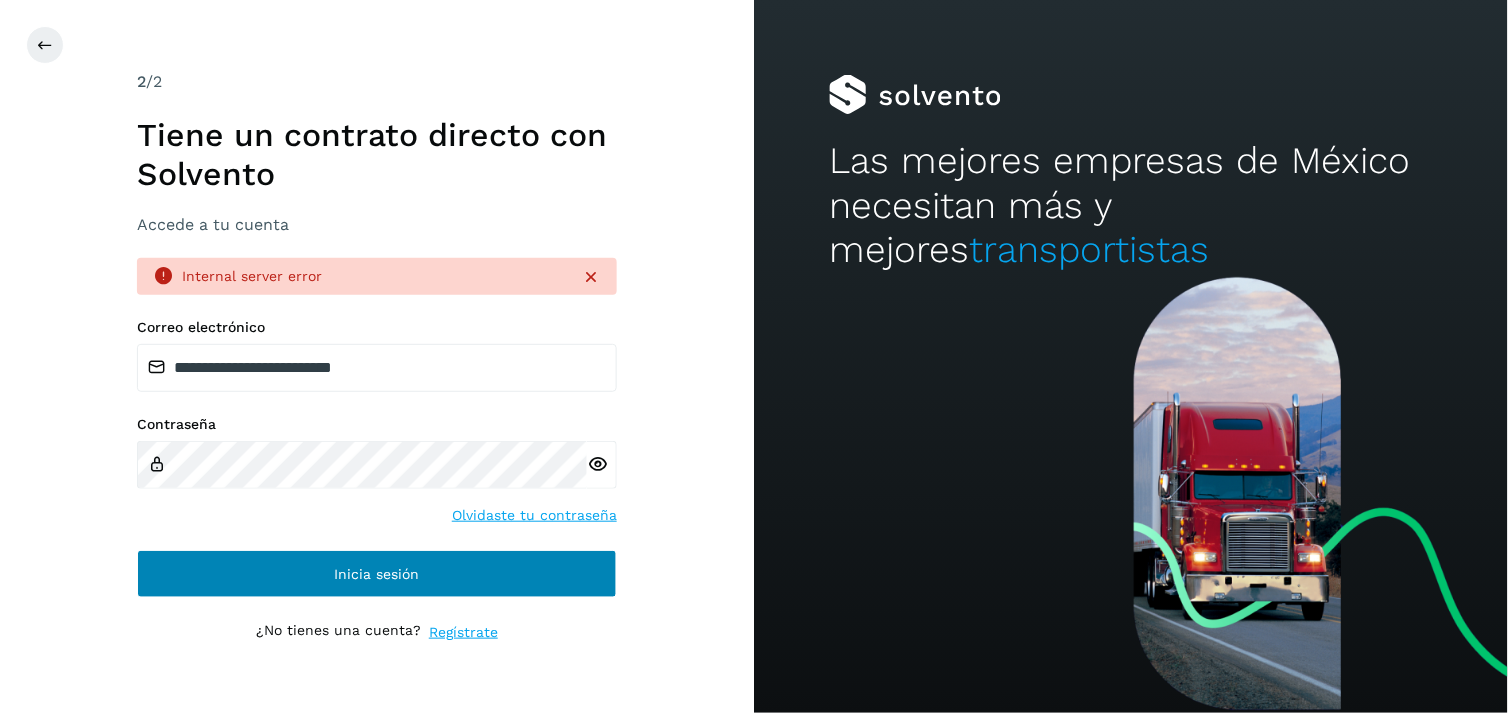 drag, startPoint x: 501, startPoint y: 543, endPoint x: 484, endPoint y: 556, distance: 21.400934 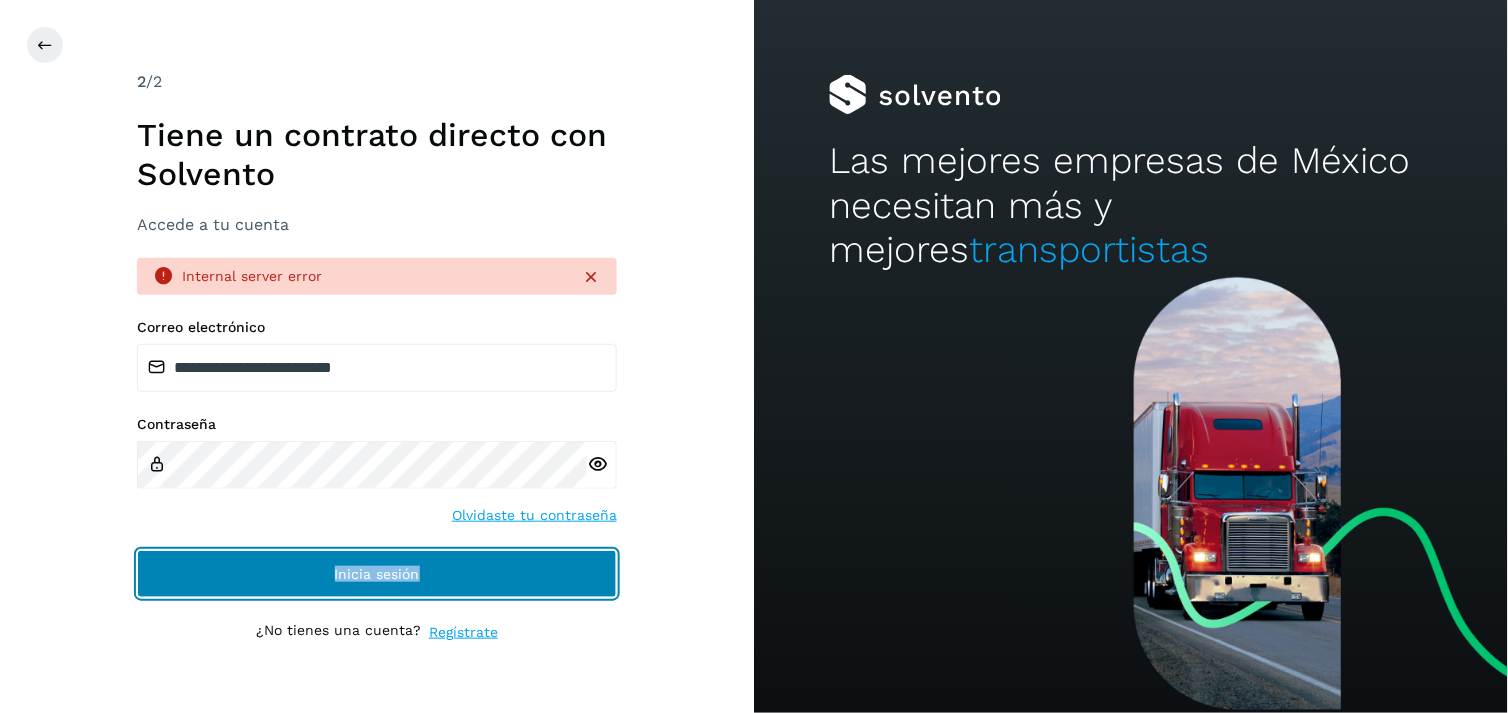 click on "Inicia sesión" at bounding box center [377, 574] 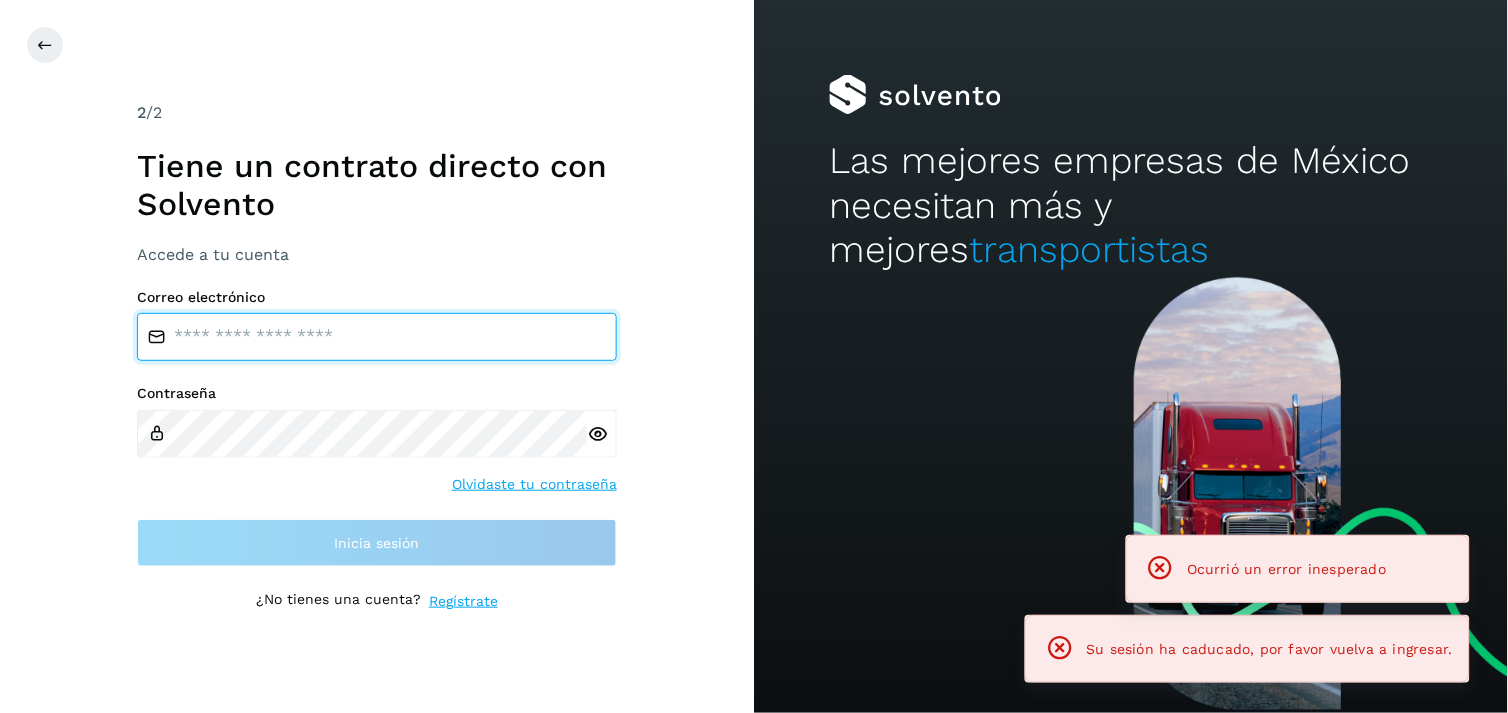 type on "**********" 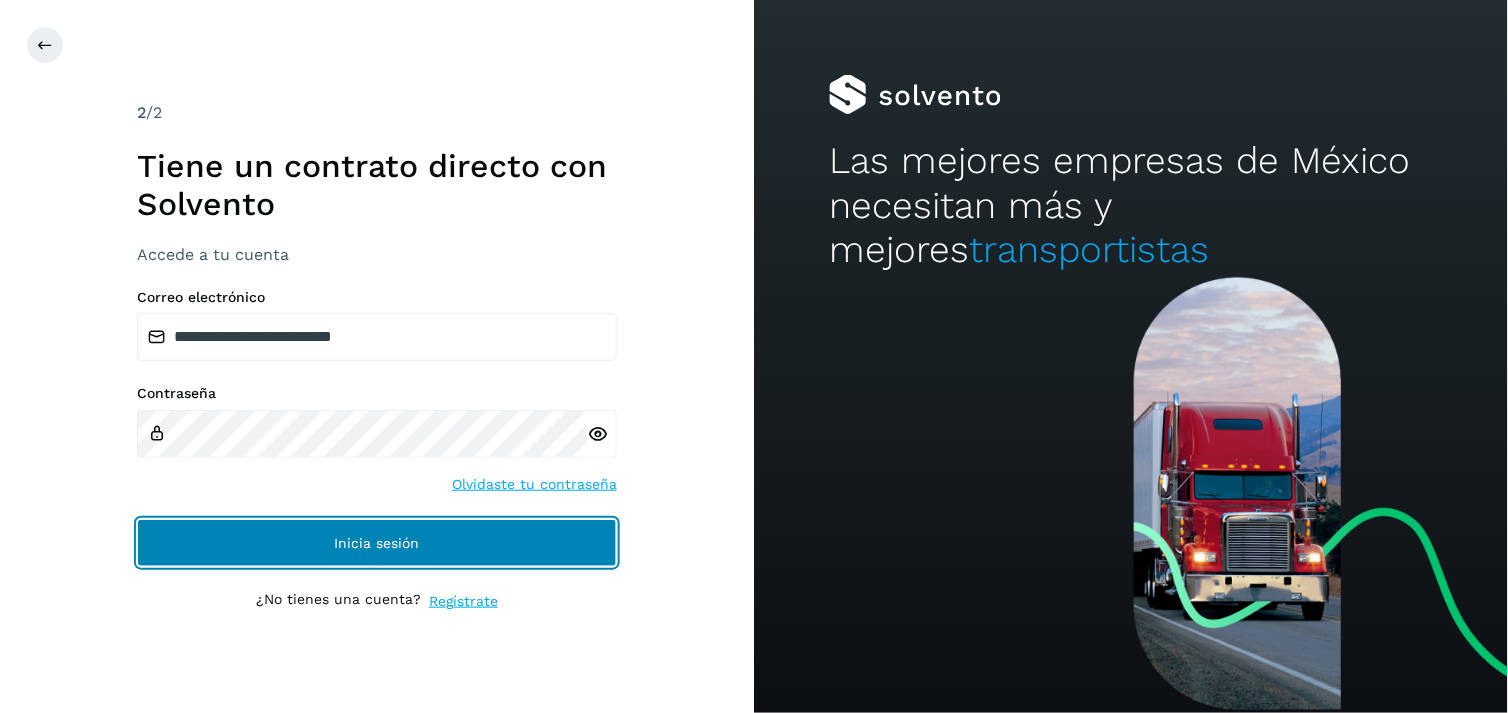 click on "Inicia sesión" at bounding box center (377, 543) 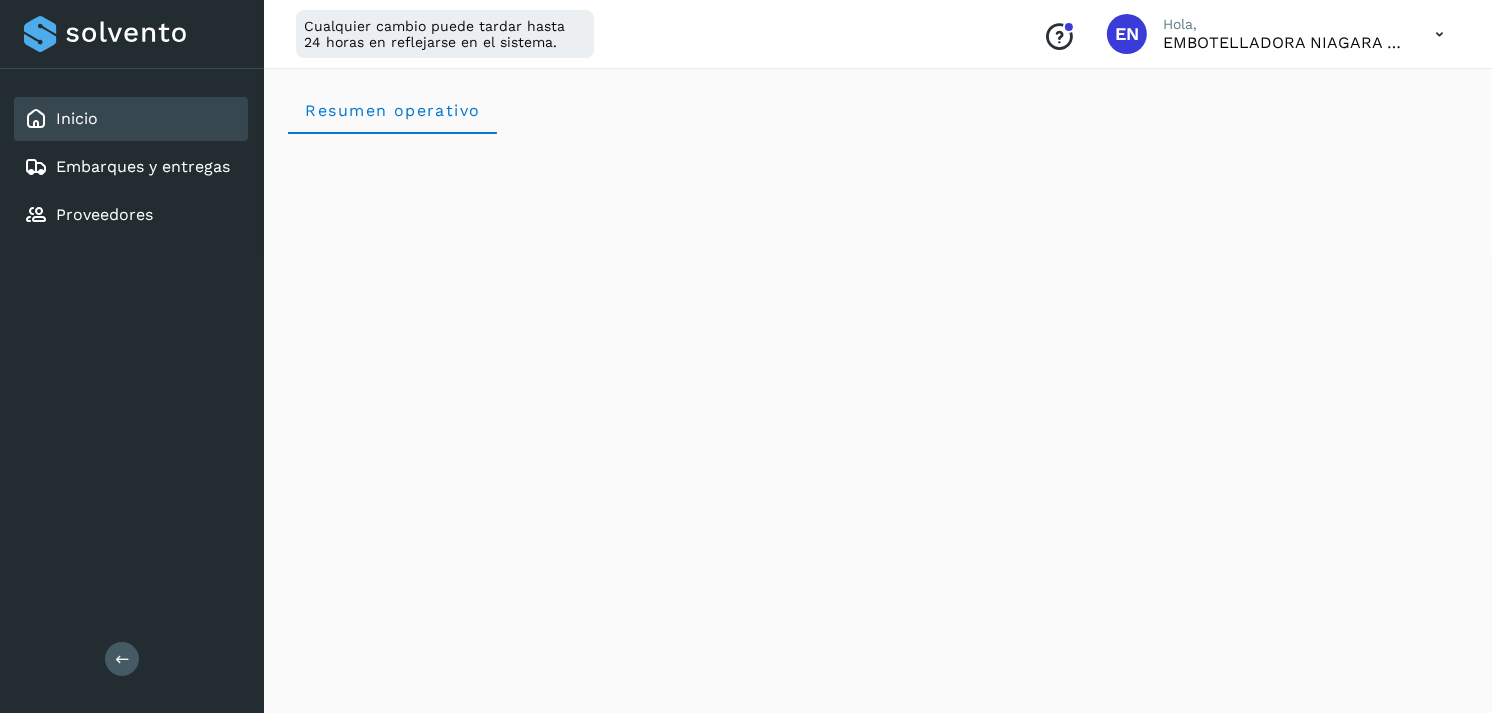 click at bounding box center (888, 1584) 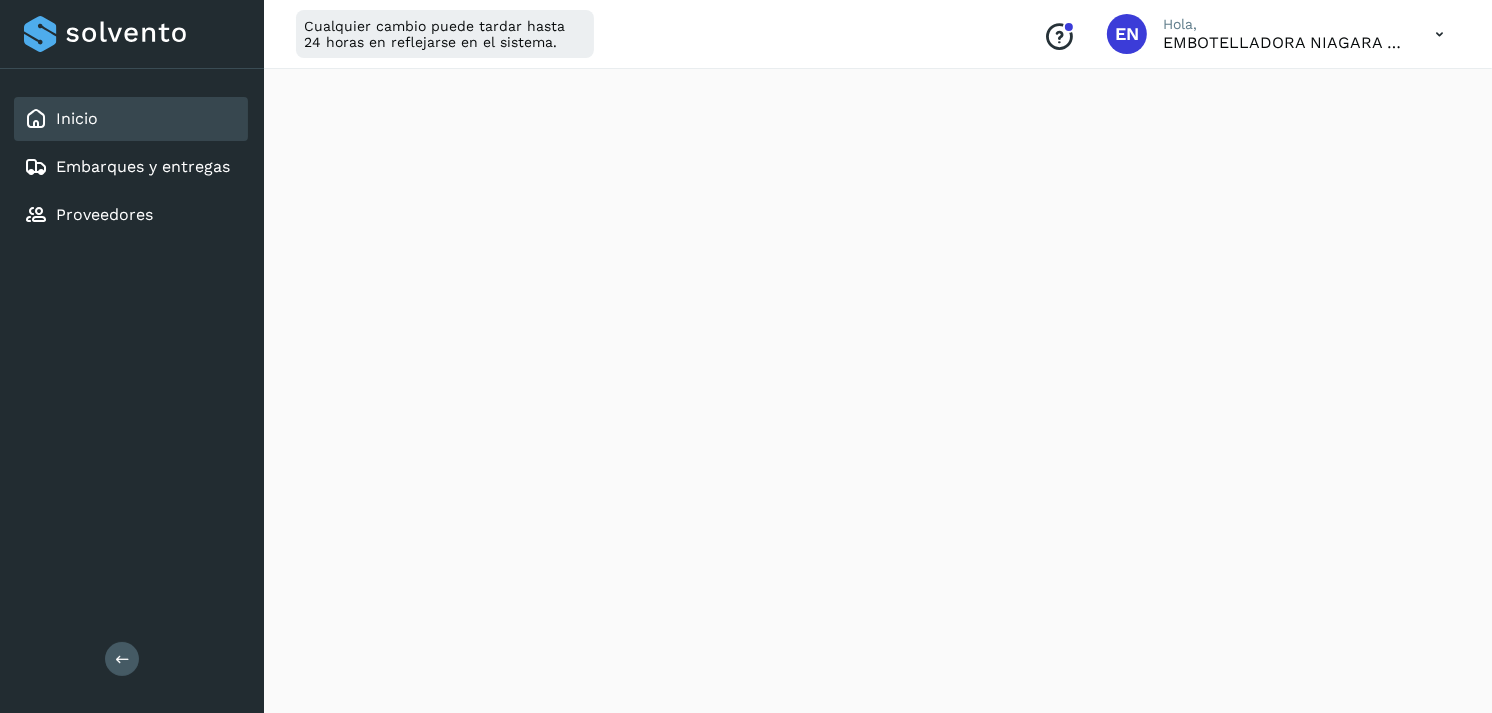 scroll, scrollTop: 2344, scrollLeft: 0, axis: vertical 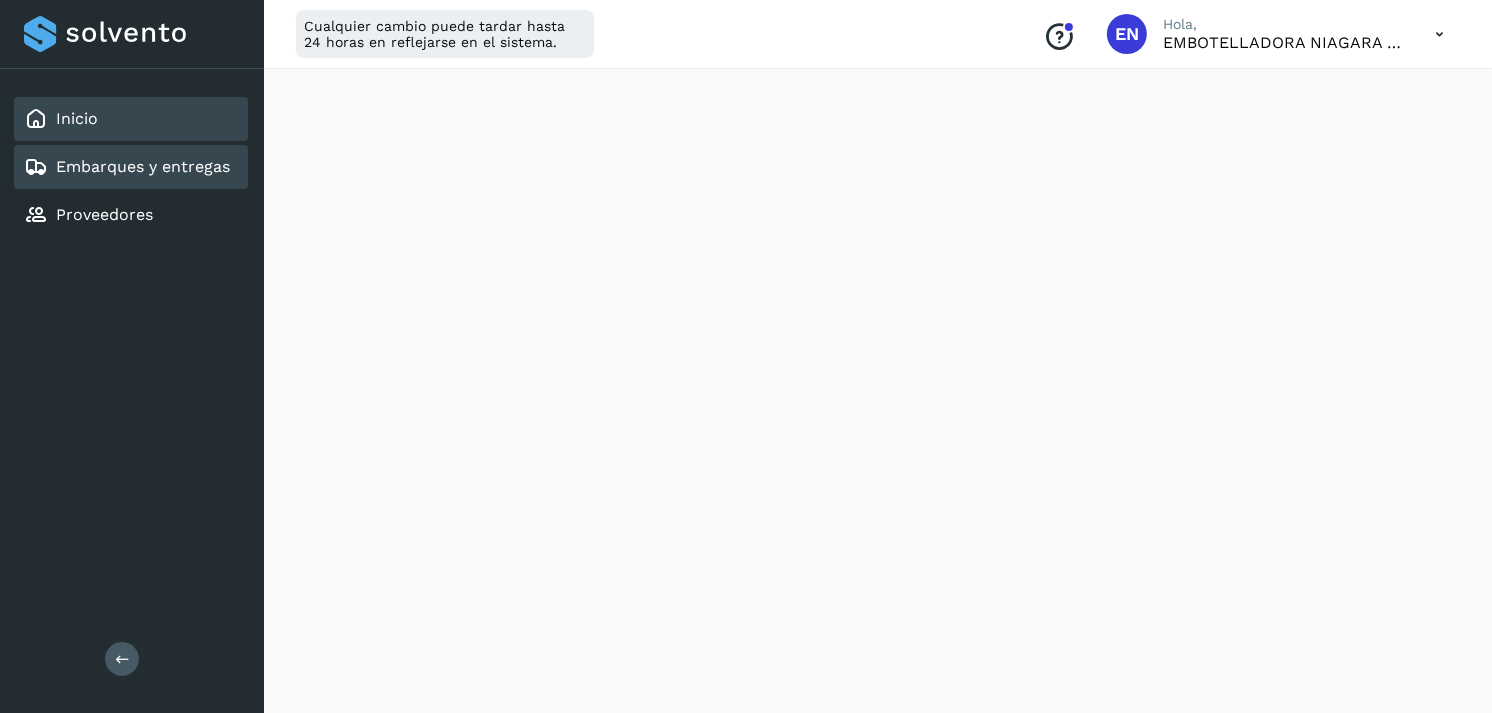 click on "Embarques y entregas" 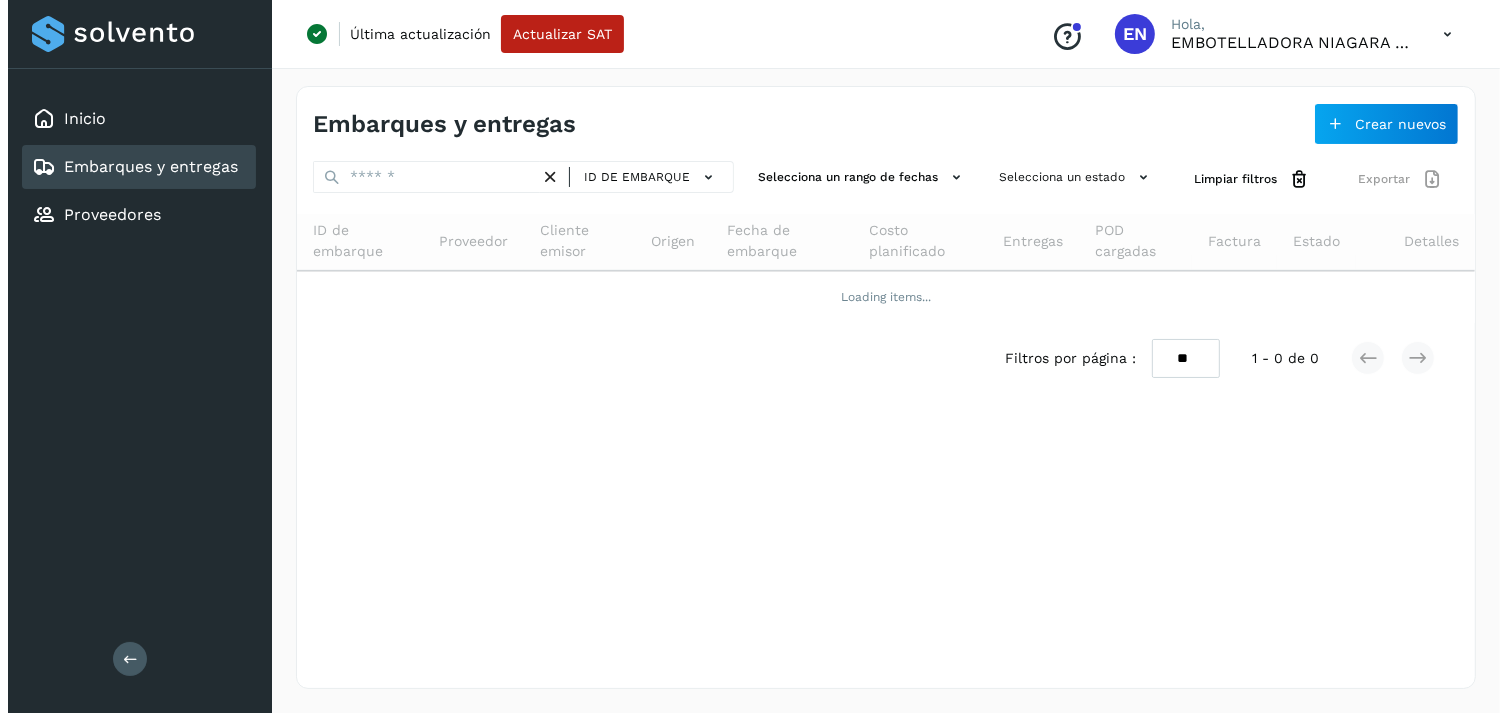 scroll, scrollTop: 0, scrollLeft: 0, axis: both 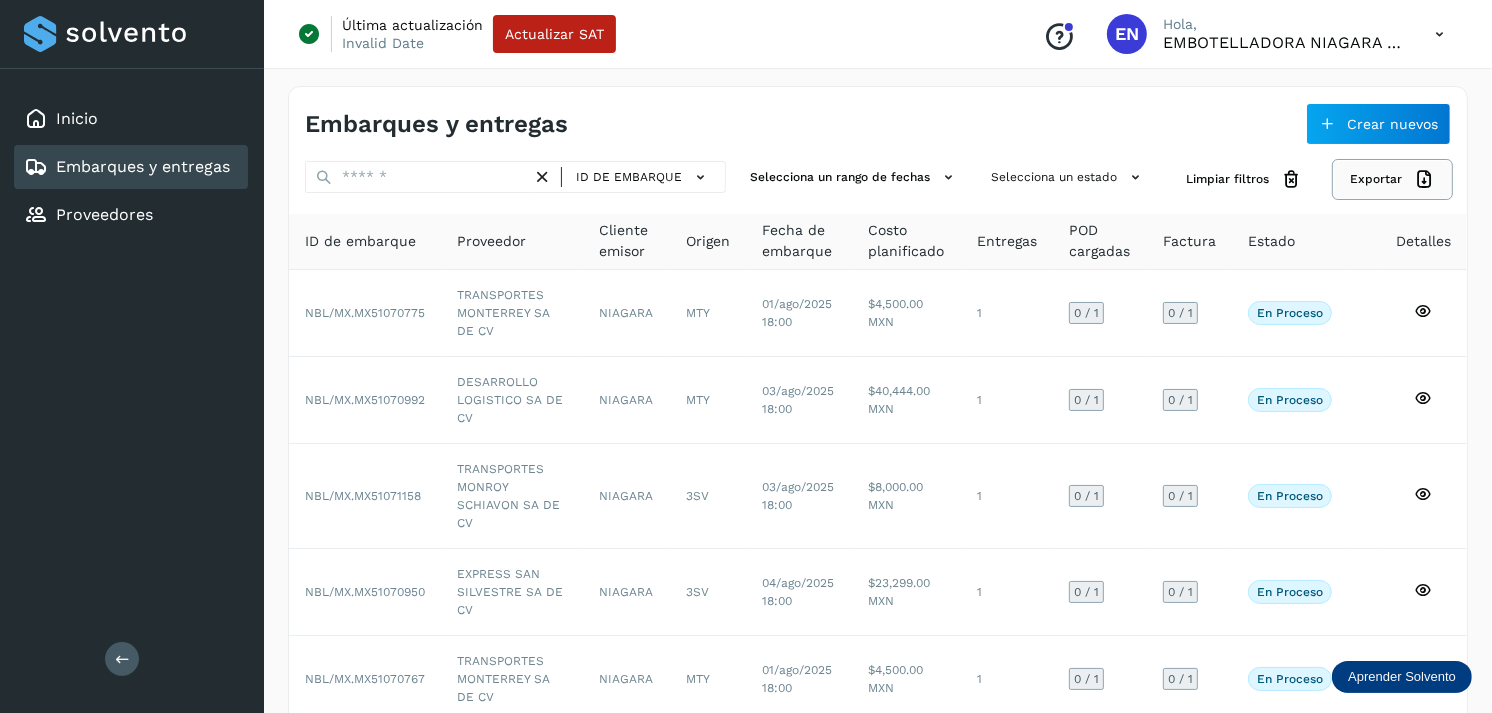 click on "Exportar" 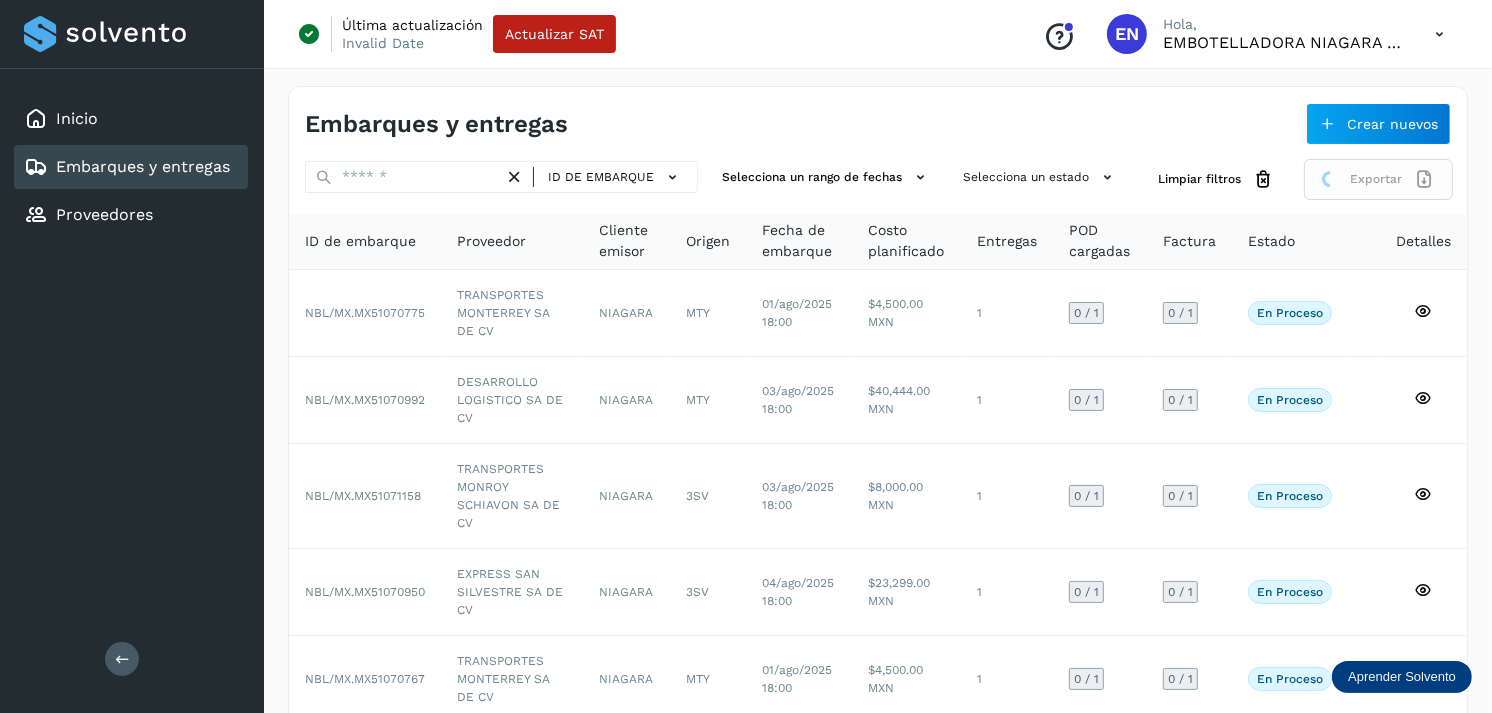 click on "Exportar" 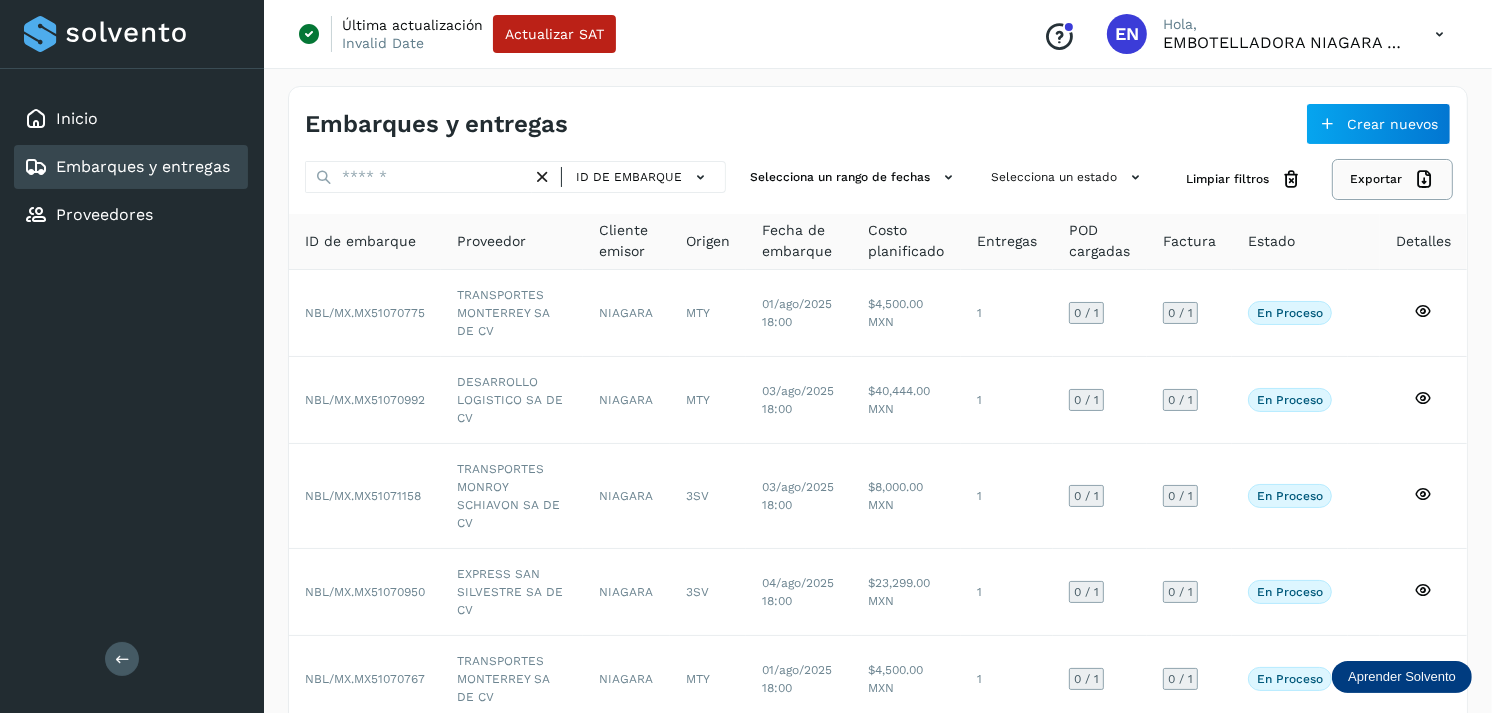 click on "Exportar" 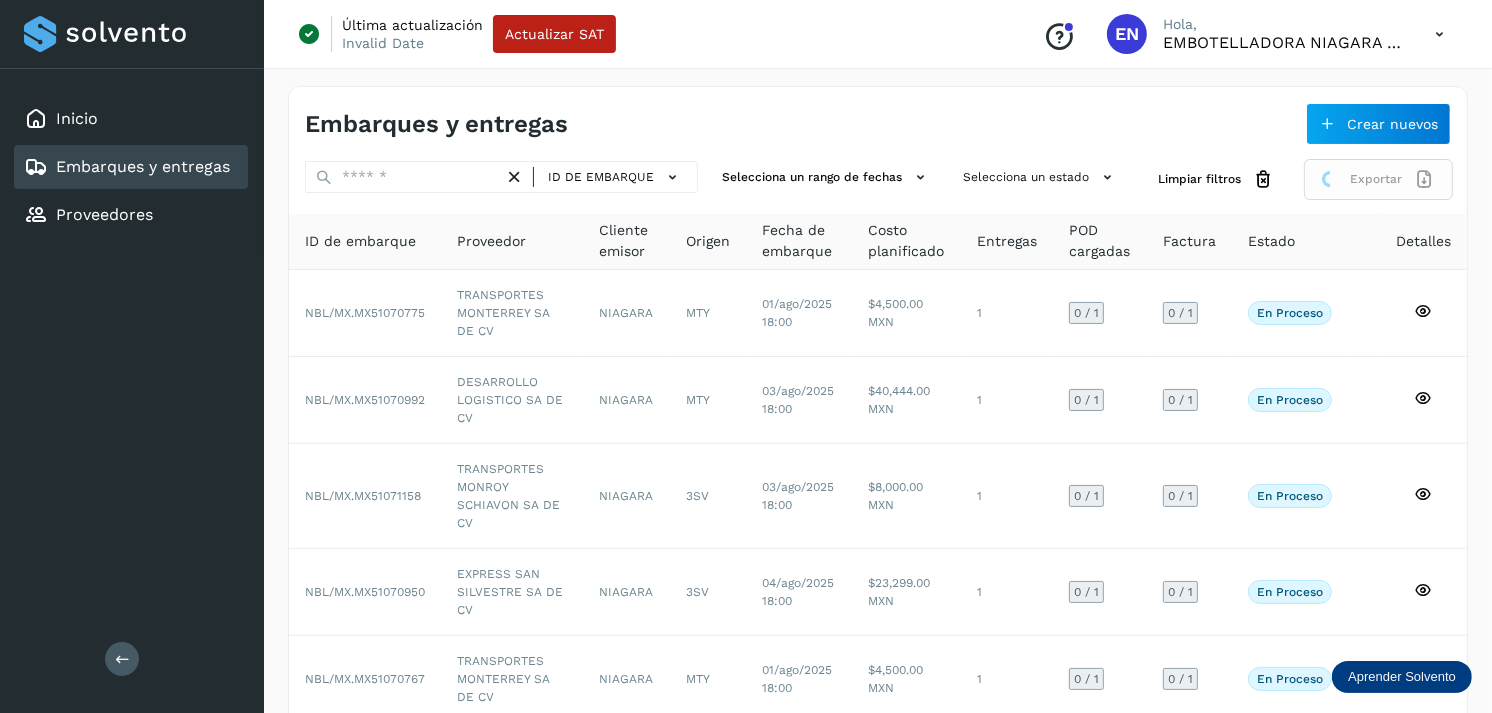 click on "Exportar" 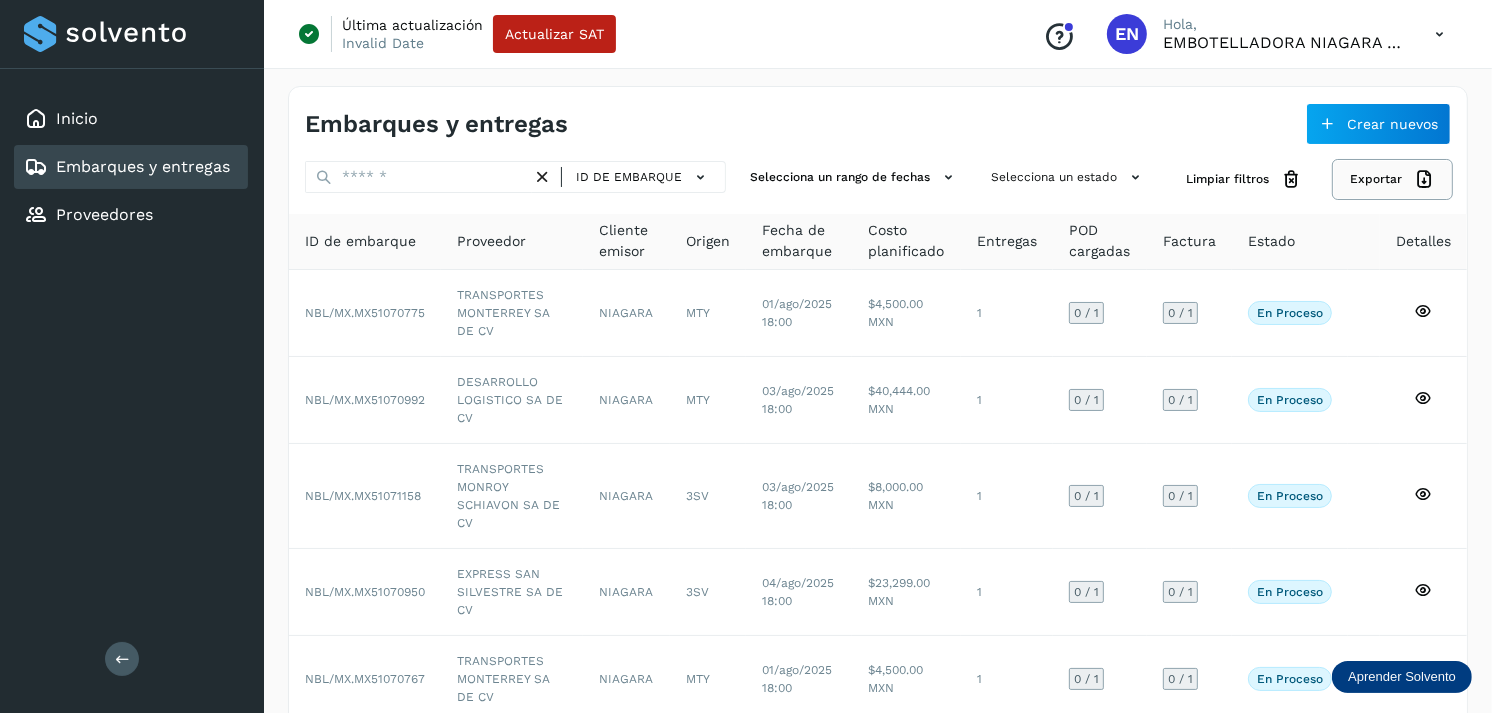 click on "Exportar" 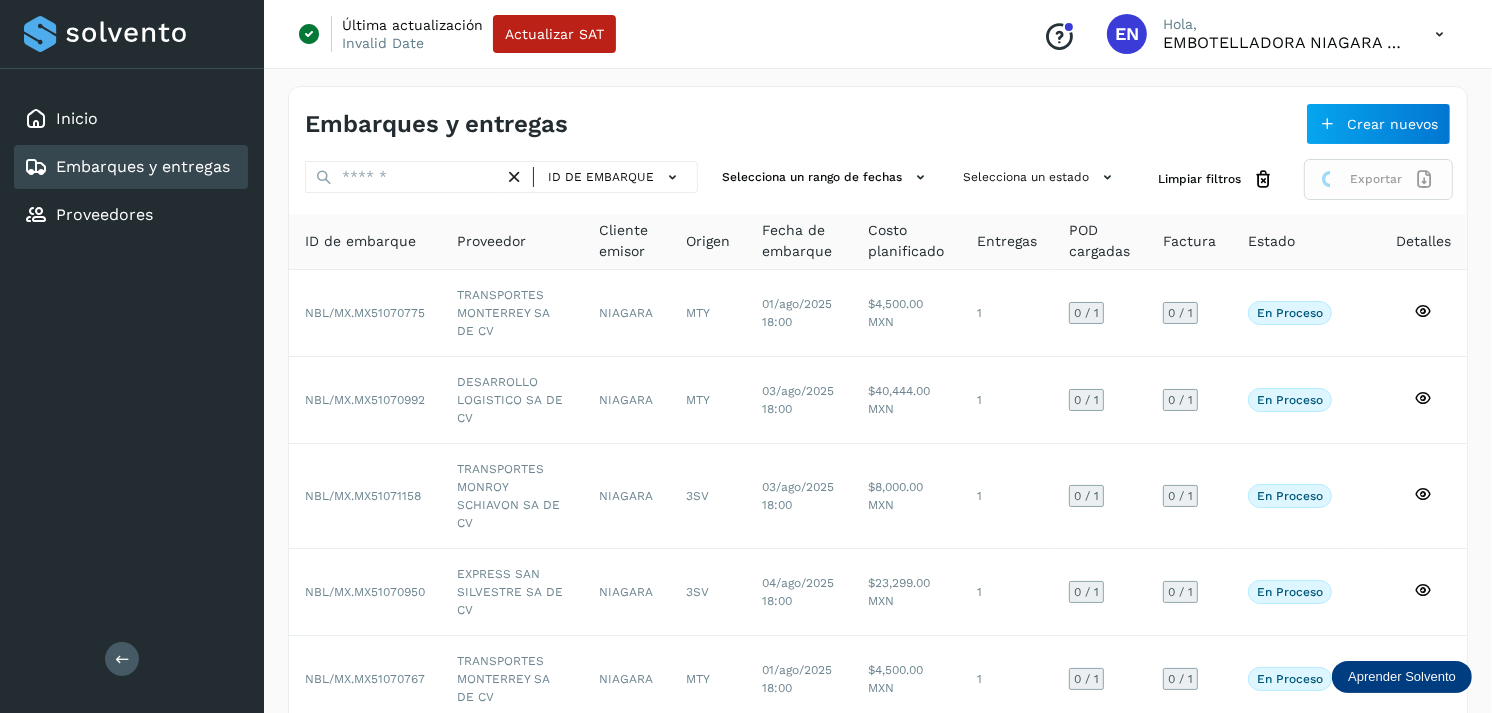 click on "Exportar" 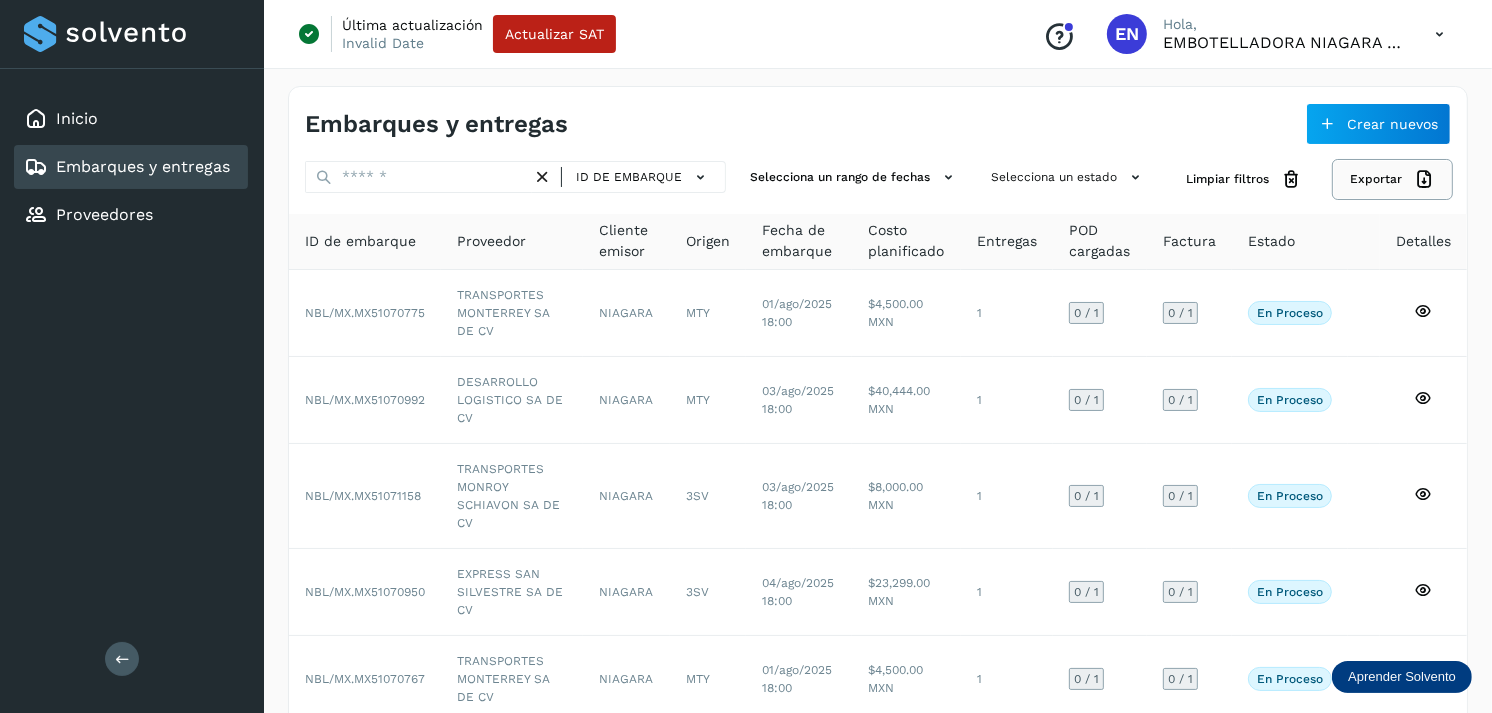 click on "Exportar" 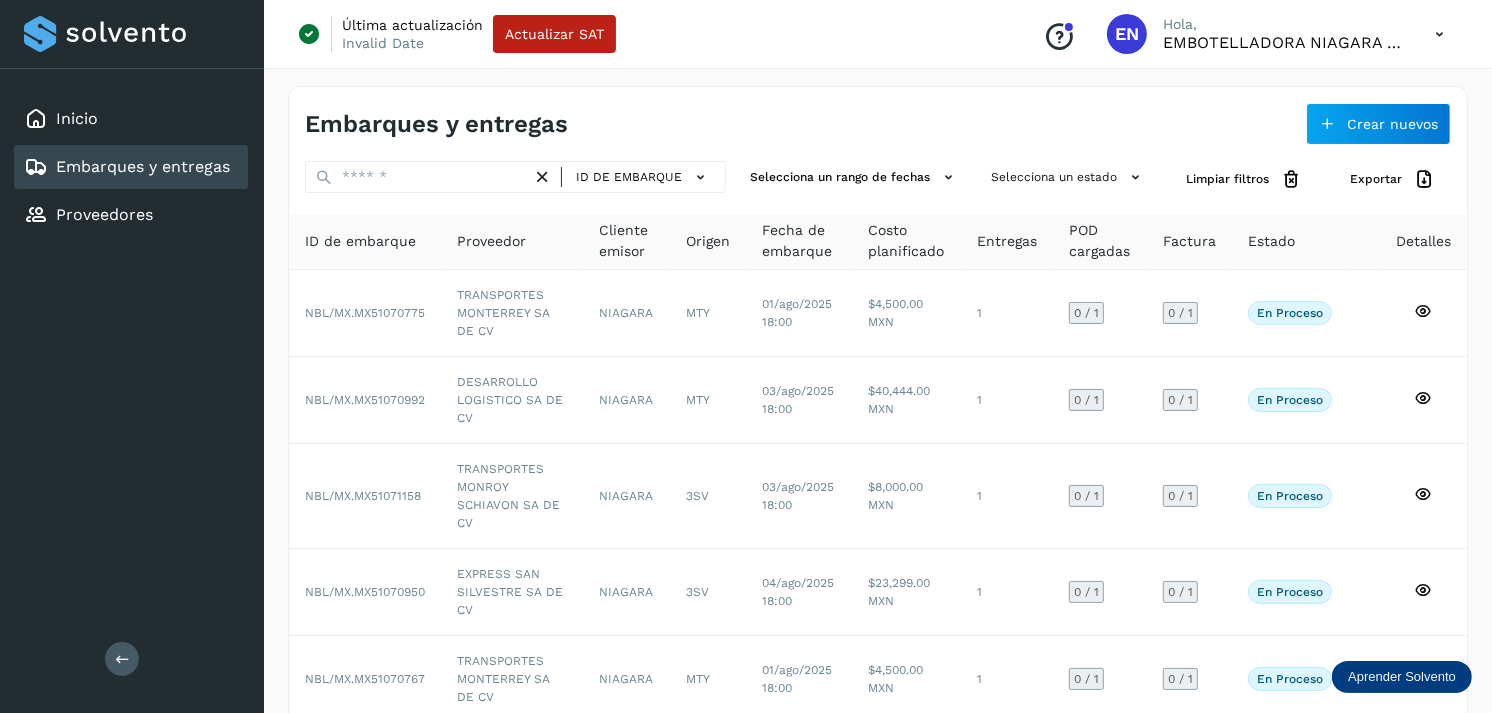 click at bounding box center (1439, 34) 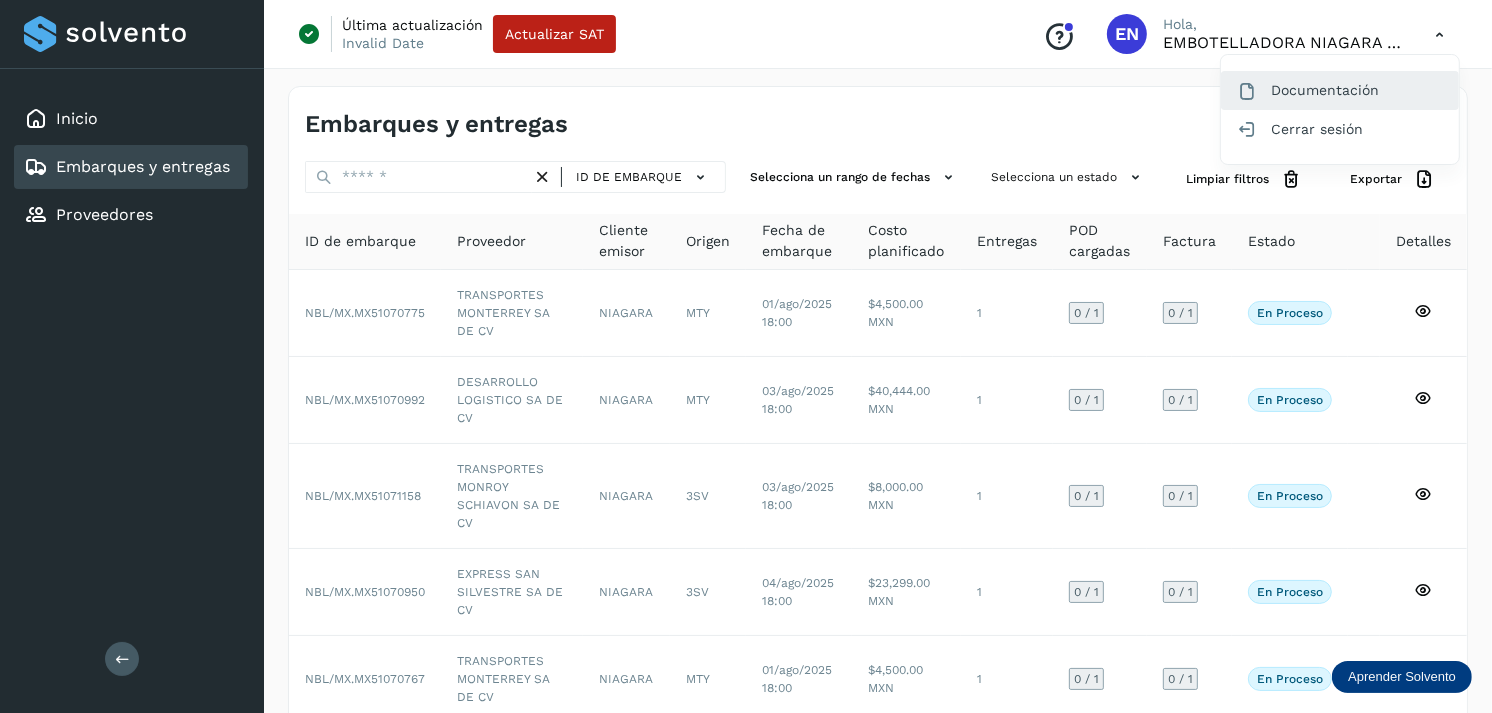 click on "Documentación" 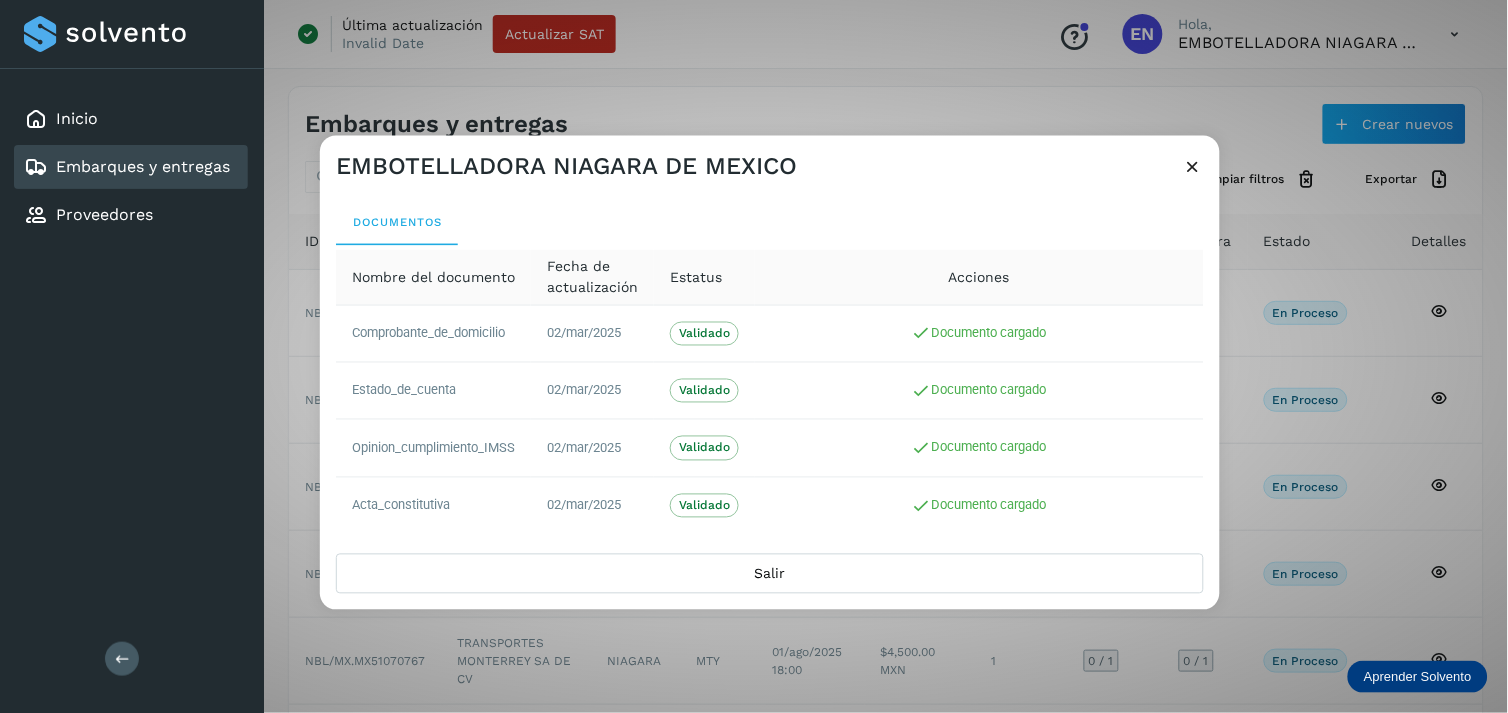 drag, startPoint x: 1197, startPoint y: 175, endPoint x: 964, endPoint y: 470, distance: 375.91754 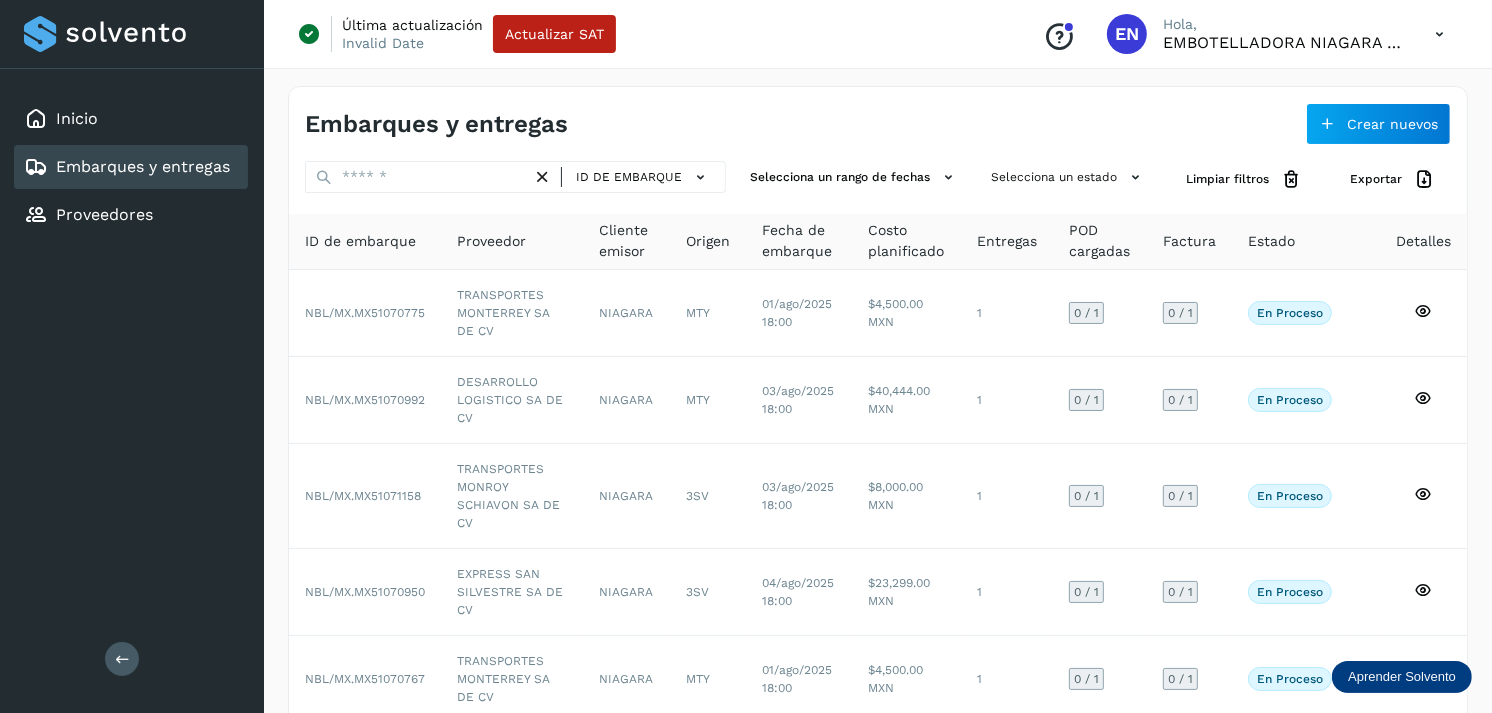 click on "Embarques y entregas Crear nuevos ID de embarque Selecciona un rango de fechas  Selecciona un estado Limpiar filtros Exportar ID de embarque Proveedor Cliente emisor Origen Fecha de embarque Costo planificado Entregas POD cargadas Factura Estado Detalles NBL/MX.MX51070775 TRANSPORTES MONTERREY SA DE CV NIAGARA MTY 01/ago/2025 18:00  $4,500.00 MXN  1 0  / 1 0 / 1 En proceso
Verifica el estado de la factura o entregas asociadas a este embarque
NBL/MX.MX51070992 DESARROLLO LOGISTICO SA DE CV NIAGARA MTY 03/ago/2025 18:00  $40,444.00 MXN  1 0  / 1 0 / 1 En proceso
Verifica el estado de la factura o entregas asociadas a este embarque
NBL/MX.MX51071158 TRANSPORTES MONROY SCHIAVON SA DE CV NIAGARA 3SV 03/ago/2025 18:00  $8,000.00 MXN  1 0  / 1 0 / 1 En proceso
Verifica el estado de la factura o entregas asociadas a este embarque
NBL/MX.MX51070950 NIAGARA 3SV 1 1" at bounding box center [878, 639] 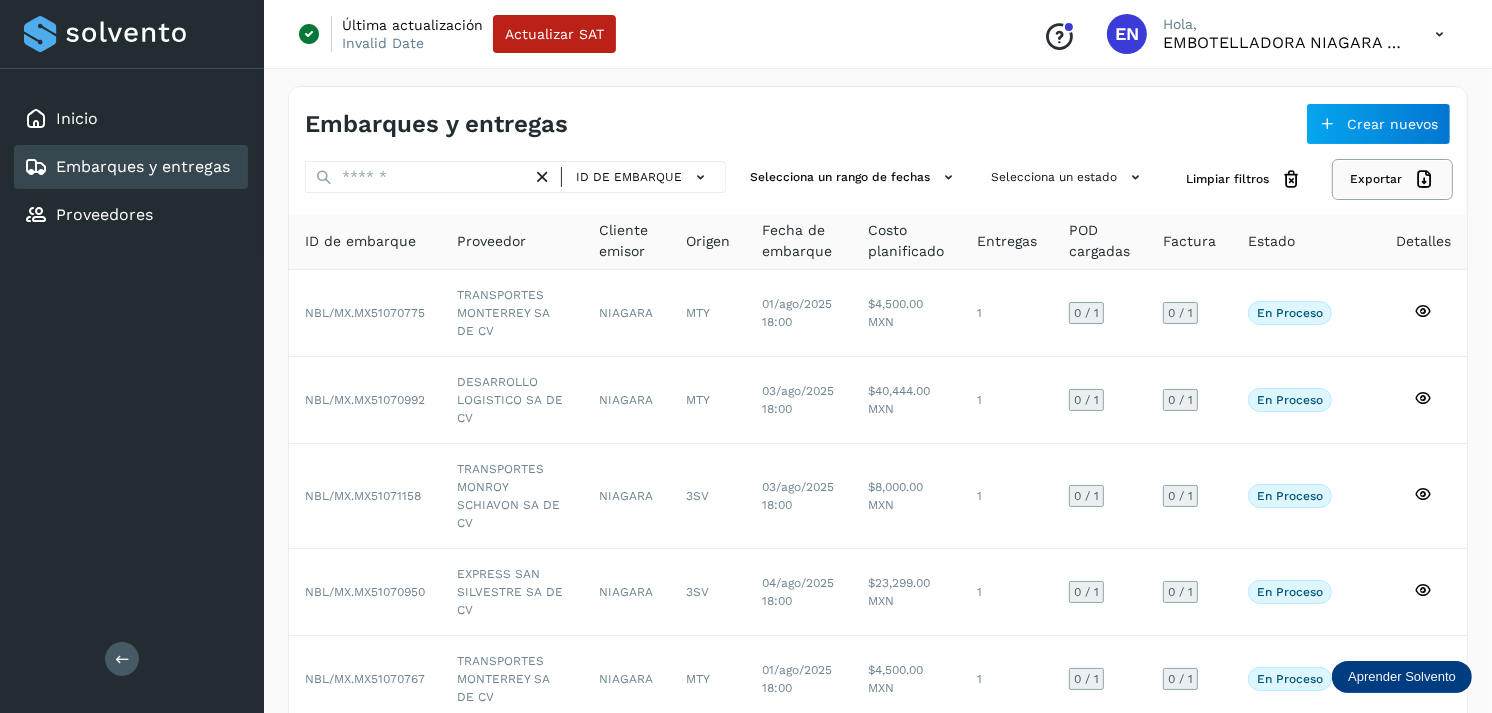 click on "Exportar" 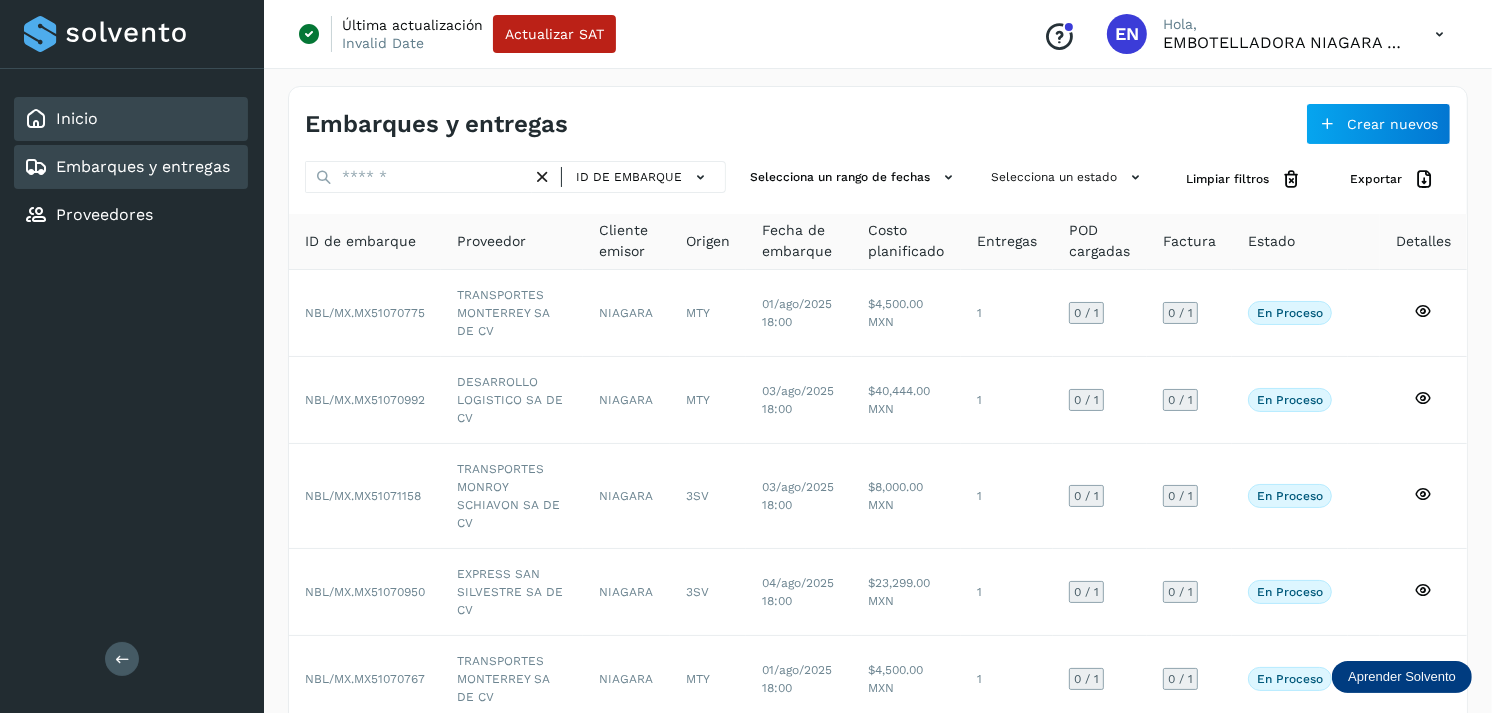 click on "Inicio" 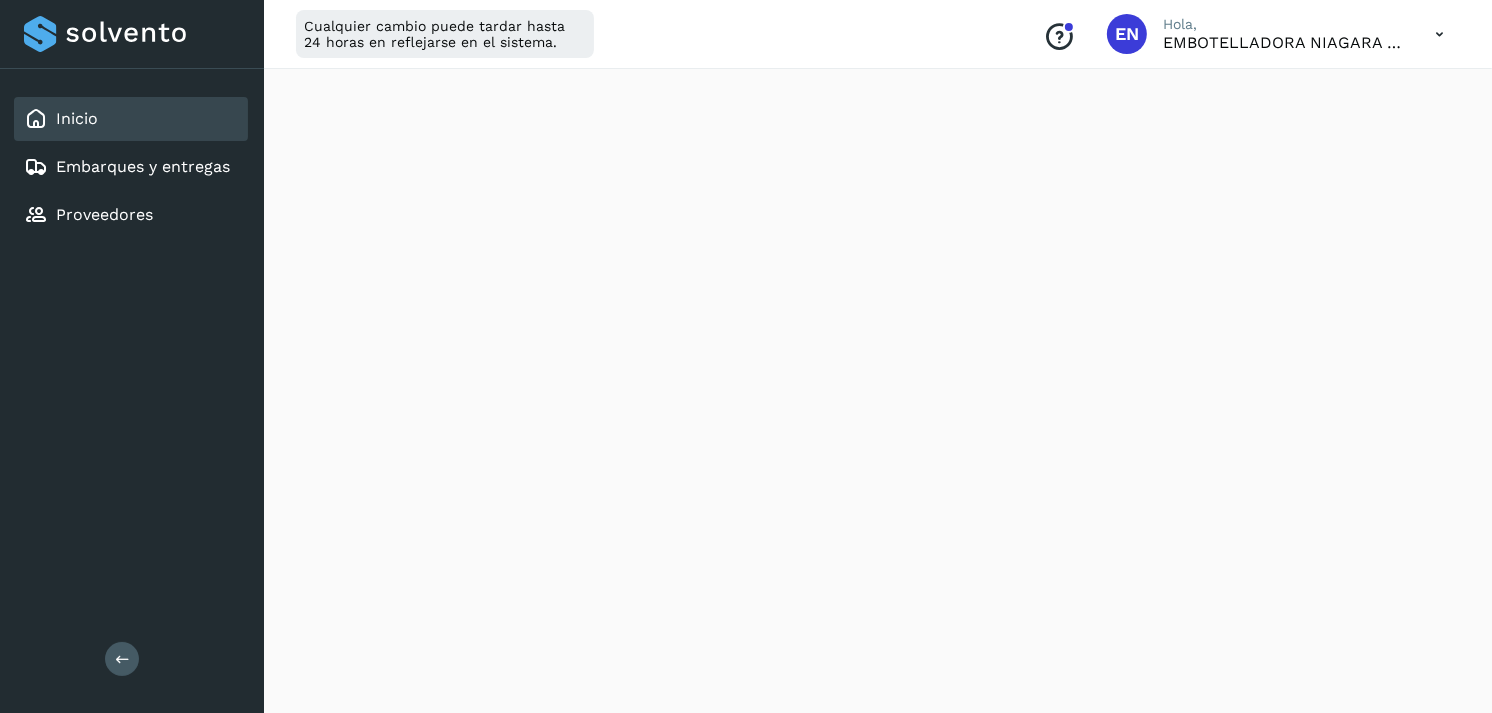scroll, scrollTop: 2344, scrollLeft: 0, axis: vertical 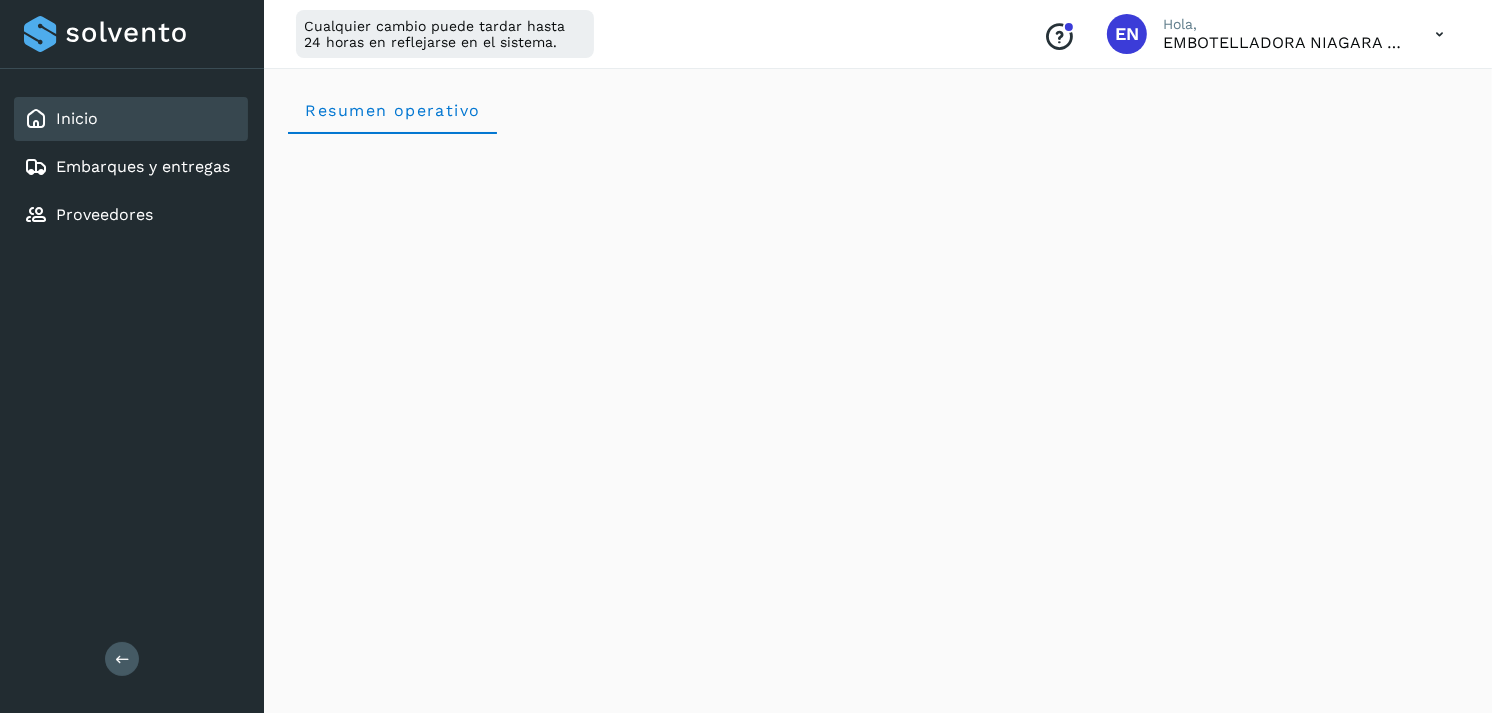 click on "Resumen operativo" at bounding box center (878, 110) 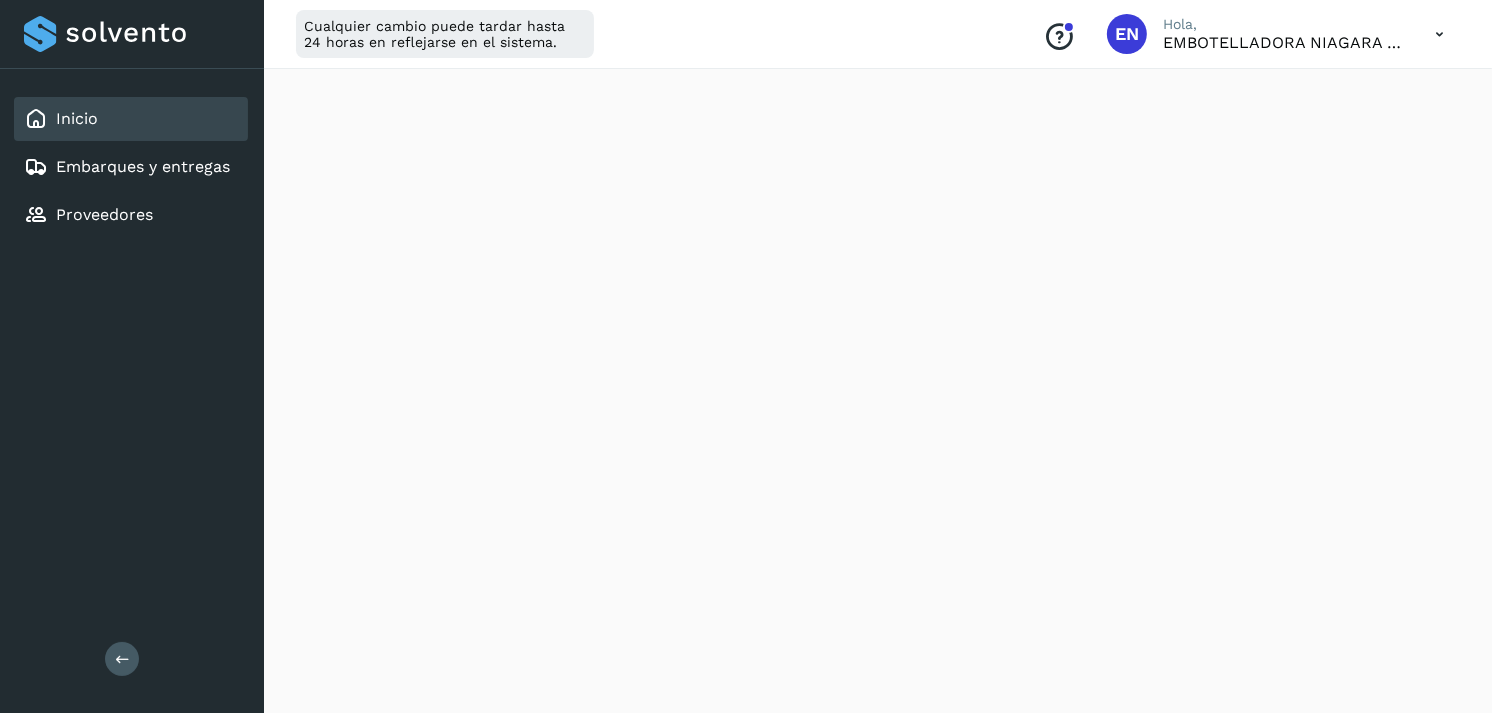 scroll, scrollTop: 2344, scrollLeft: 0, axis: vertical 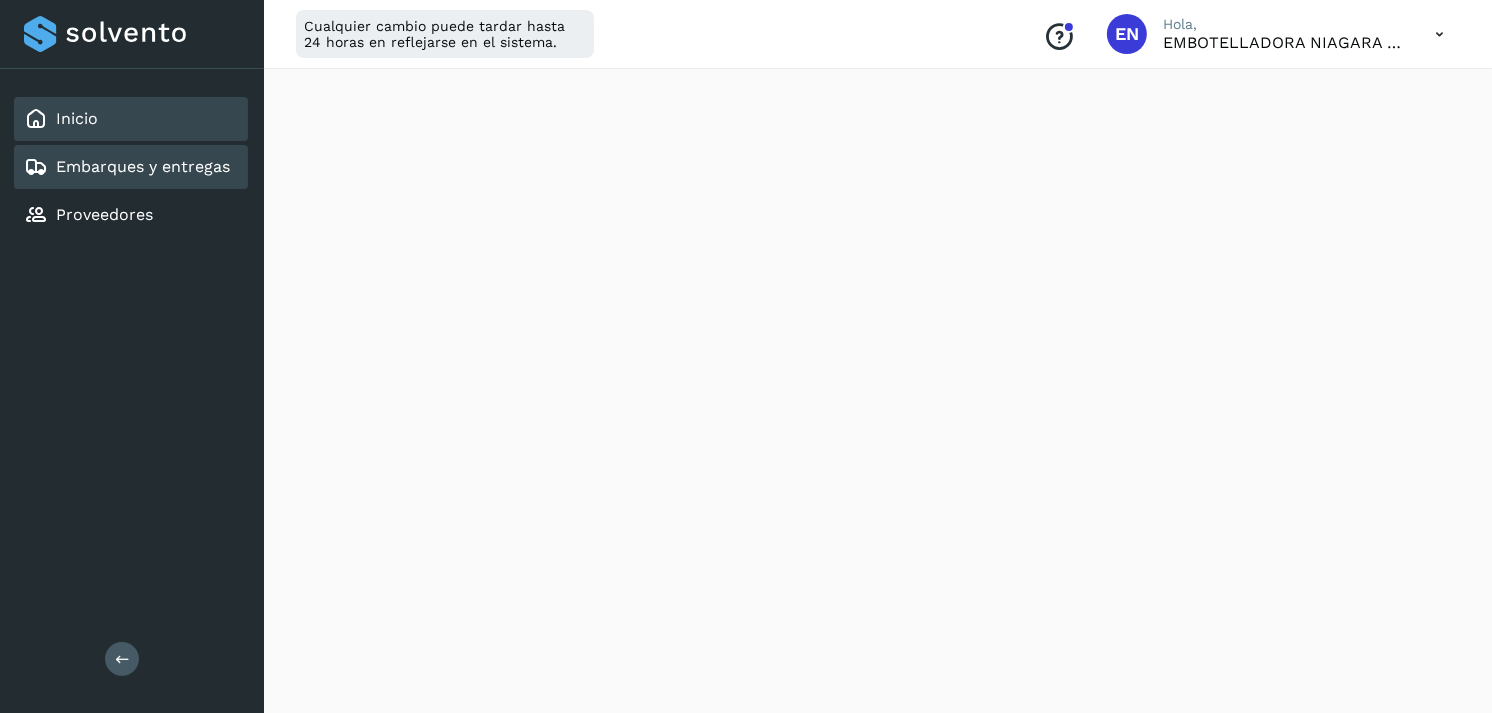 click on "Embarques y entregas" at bounding box center [143, 166] 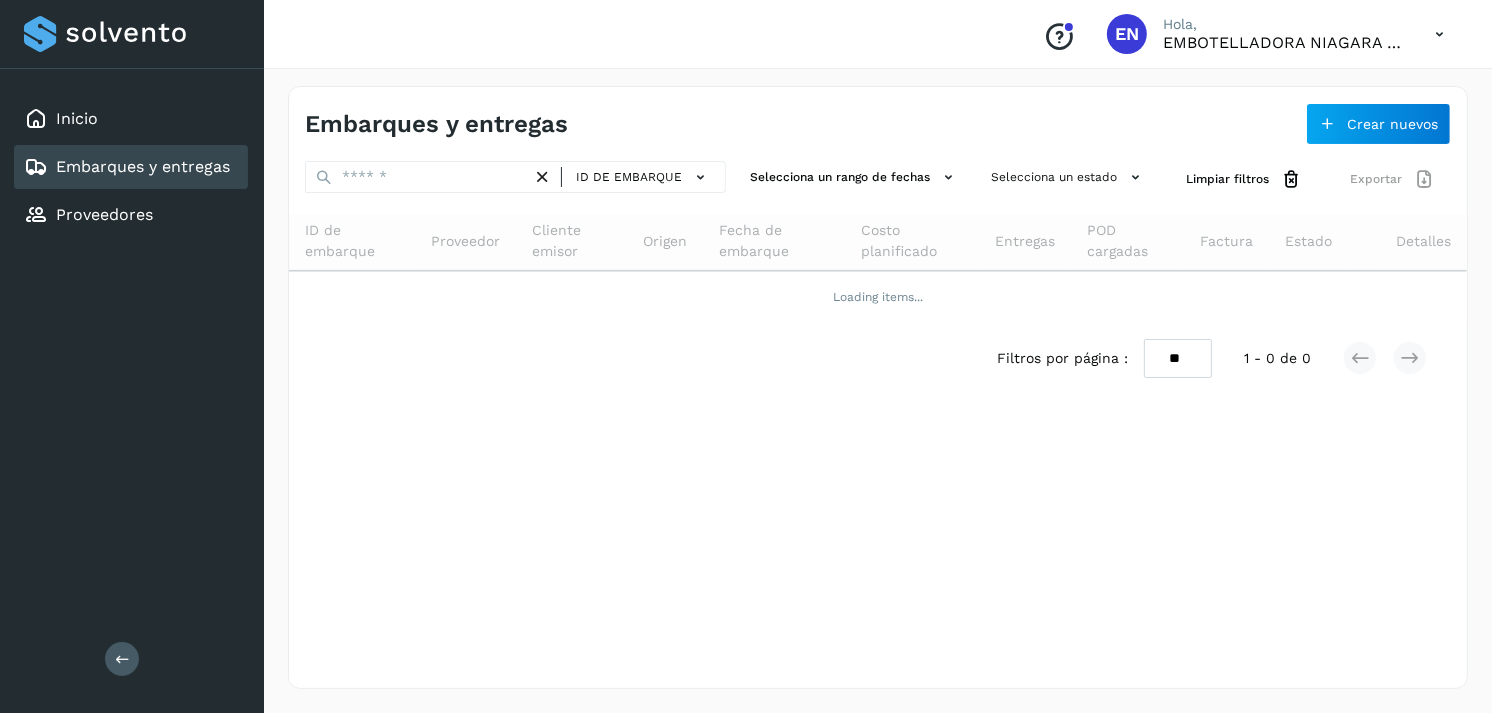 scroll, scrollTop: 0, scrollLeft: 0, axis: both 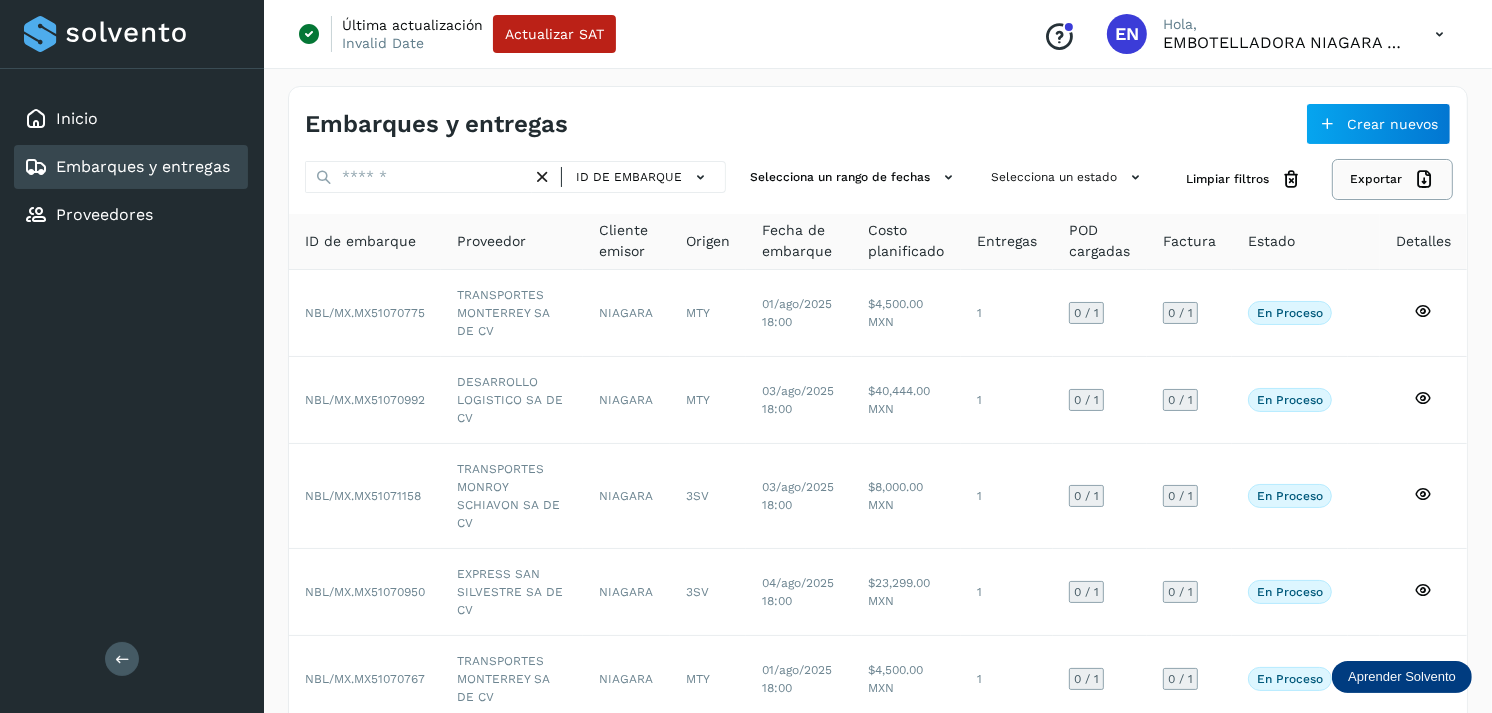 click on "Exportar" 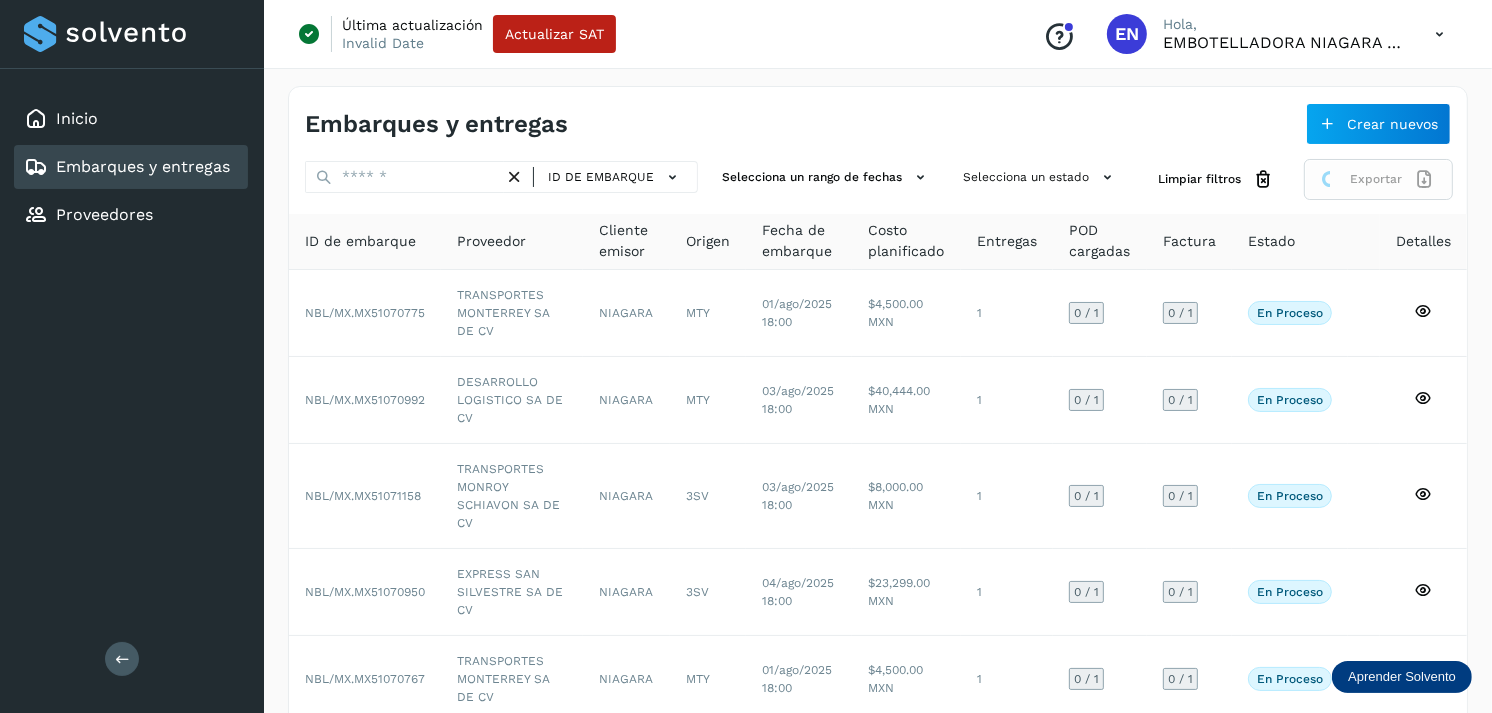 click on "Exportar" 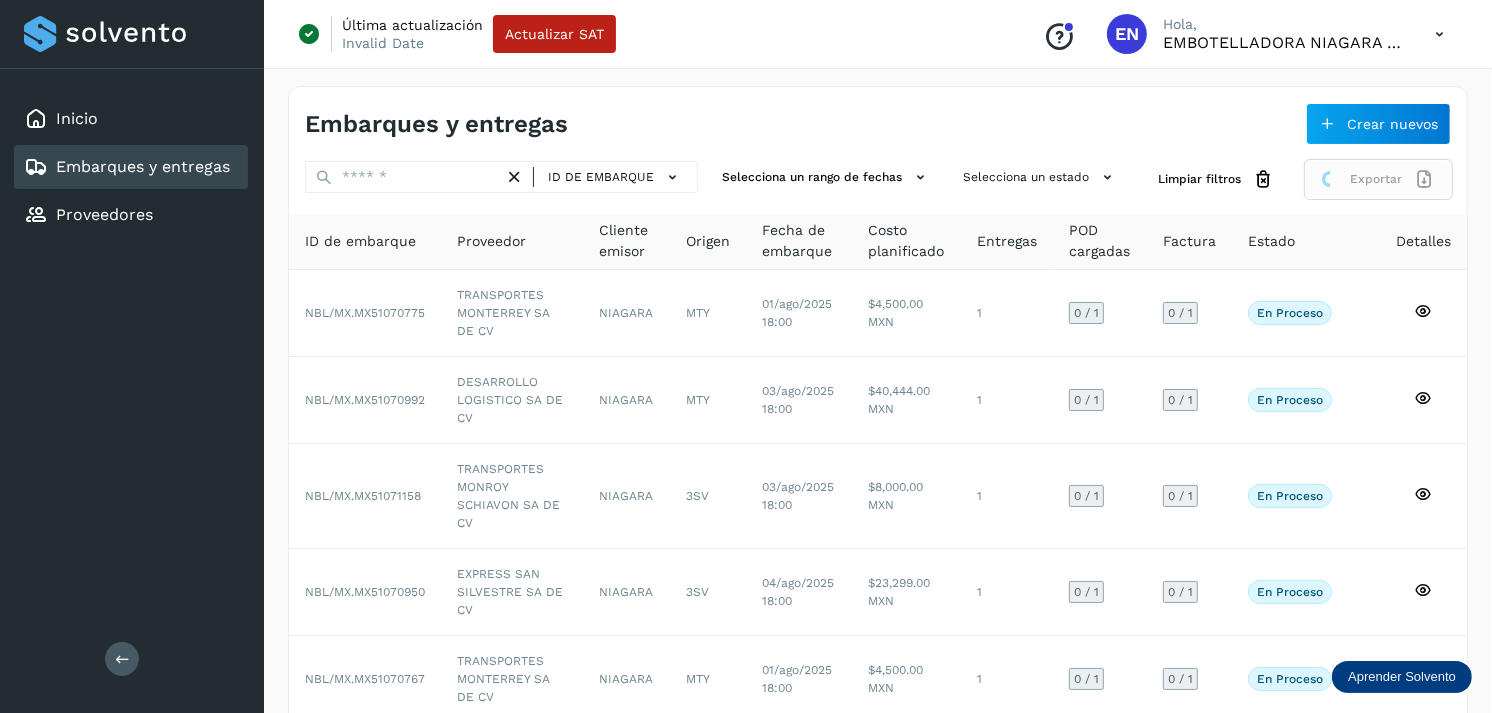 click on "Exportar" 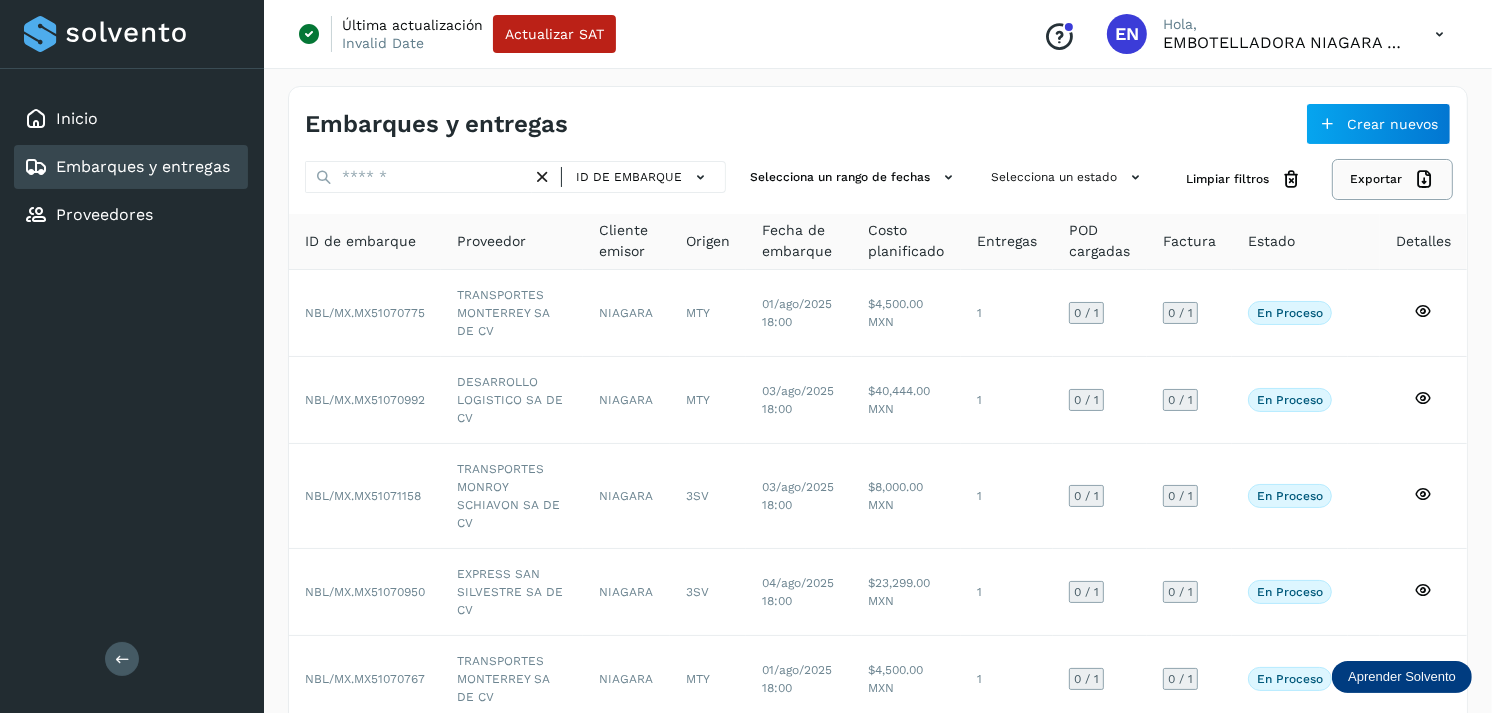 click on "Exportar" 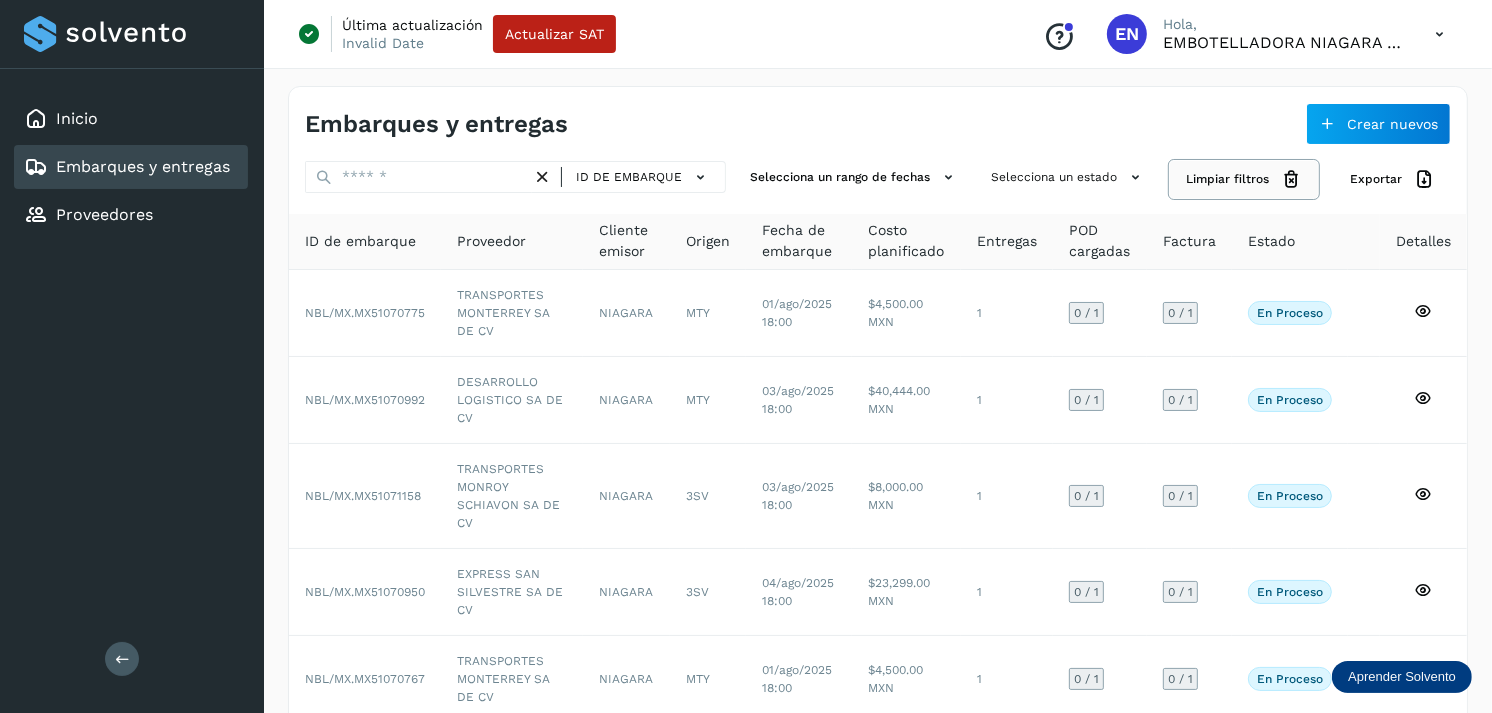click on "Limpiar filtros" at bounding box center (1244, 179) 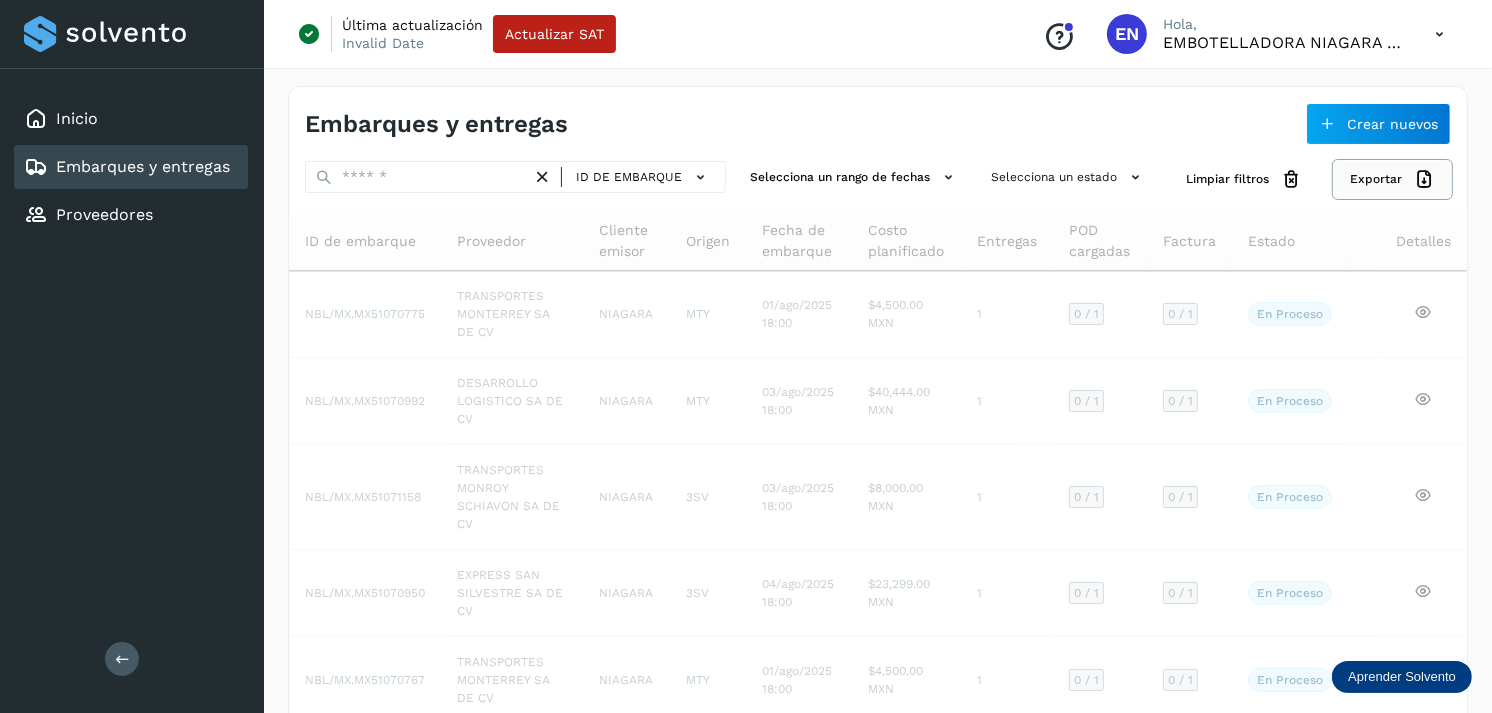 click on "Exportar" 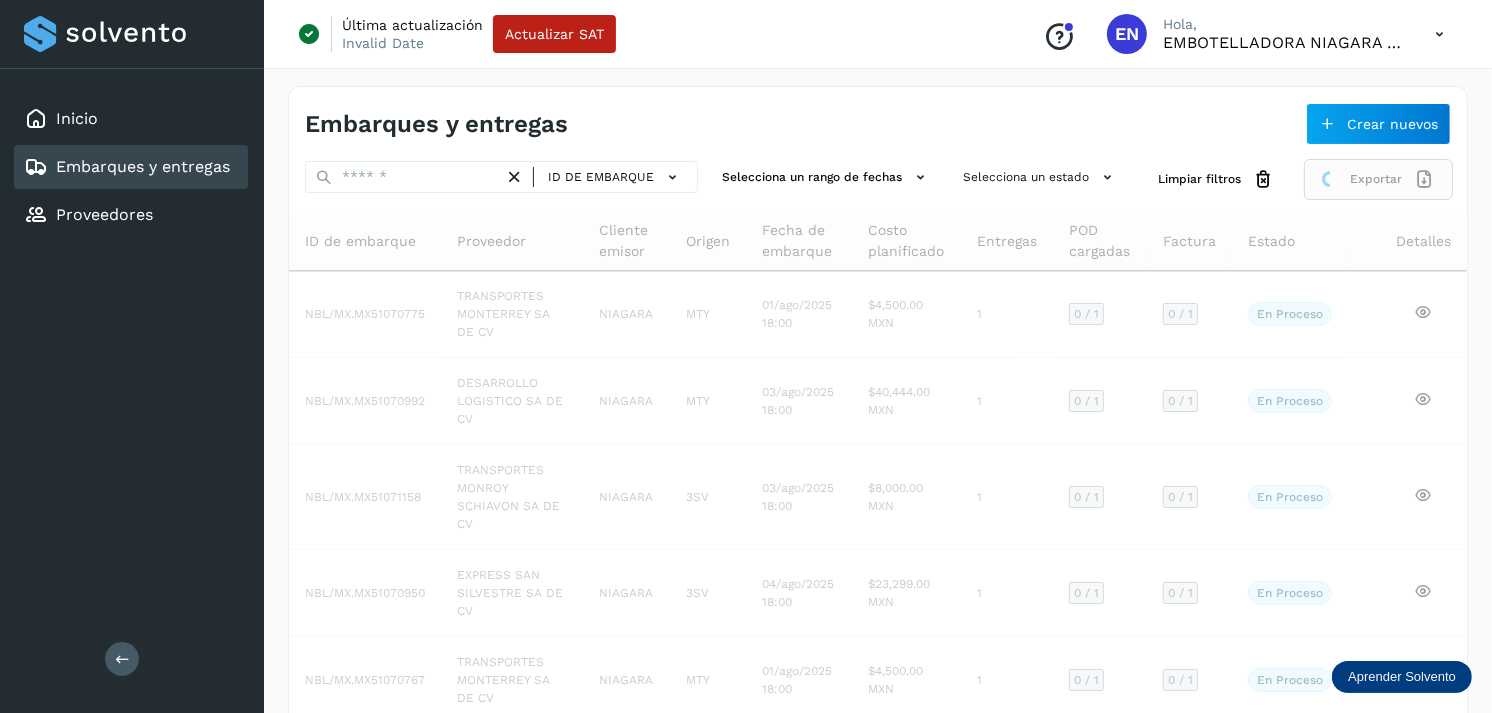 click on "Exportar" 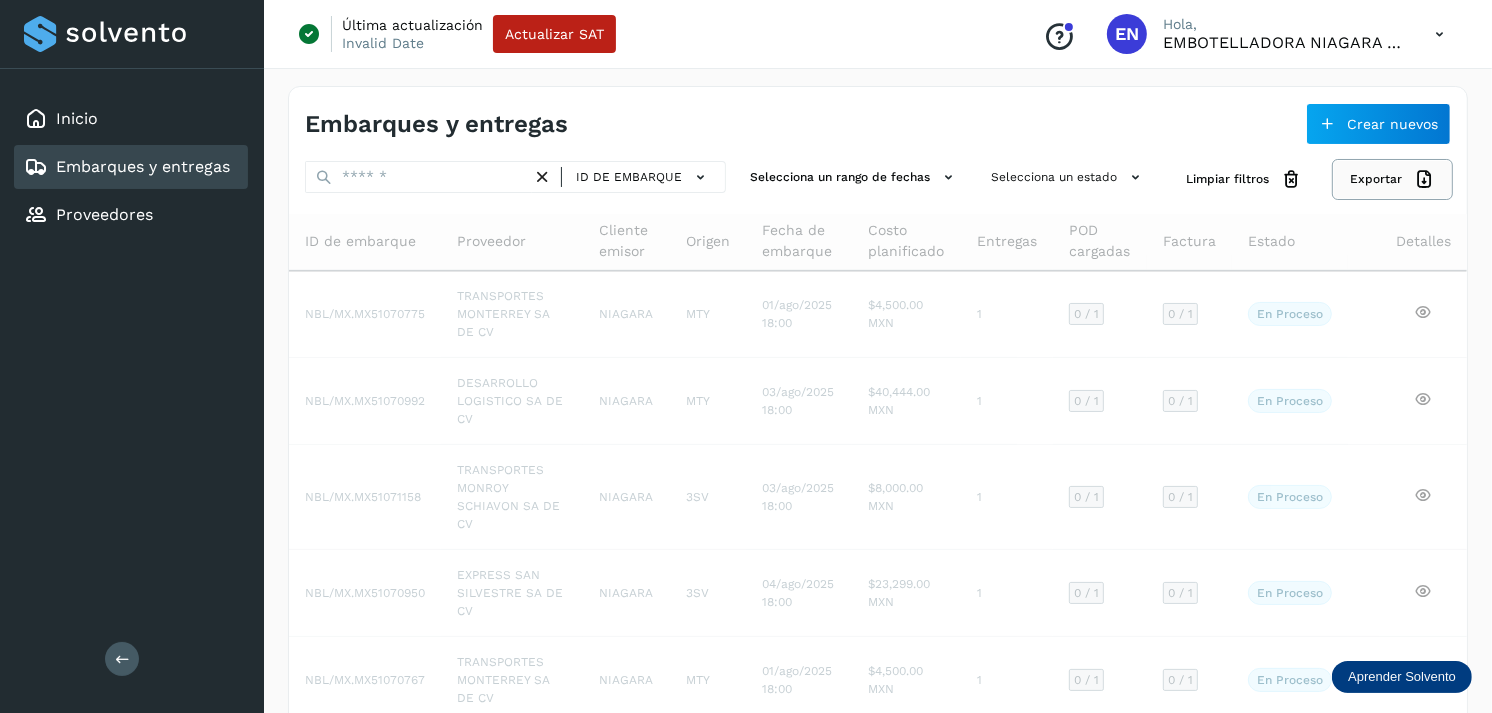 click on "Exportar" 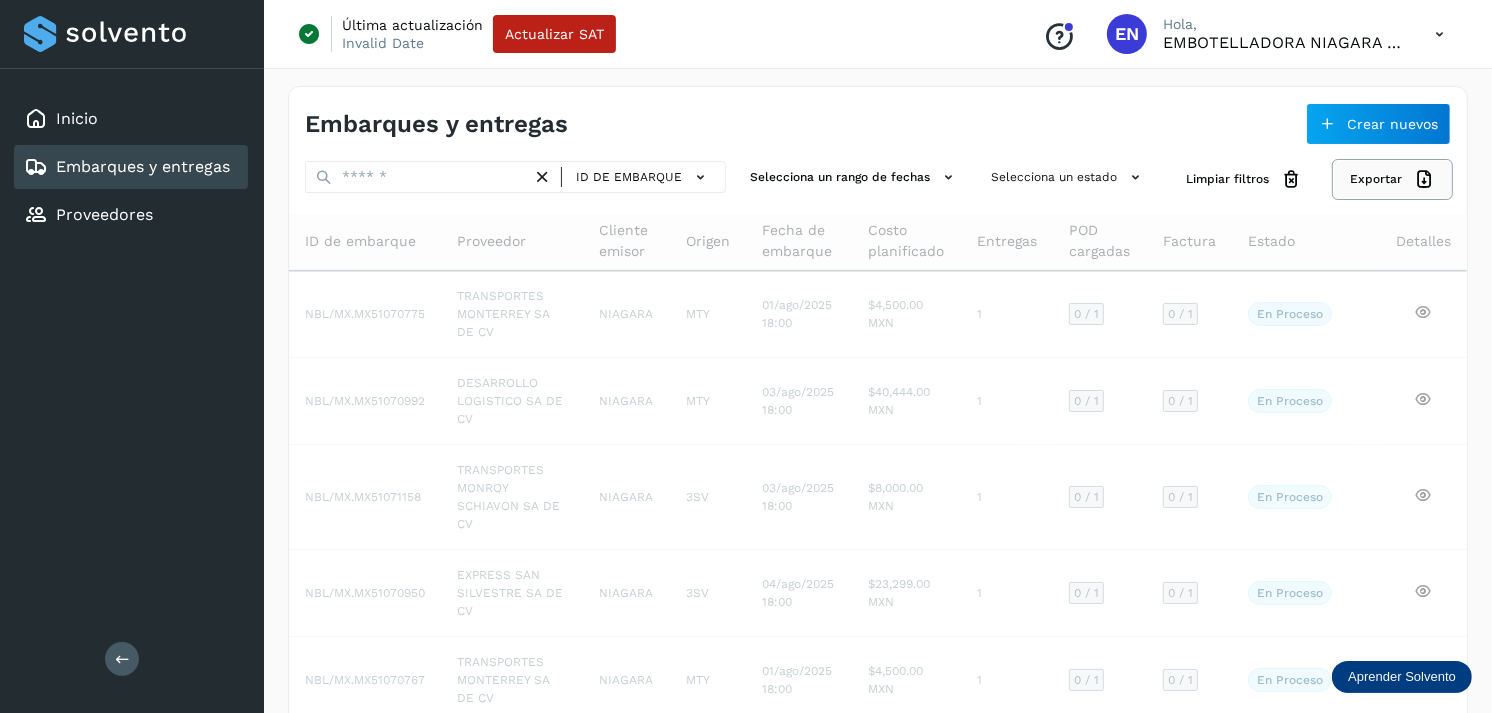 click on "Exportar" 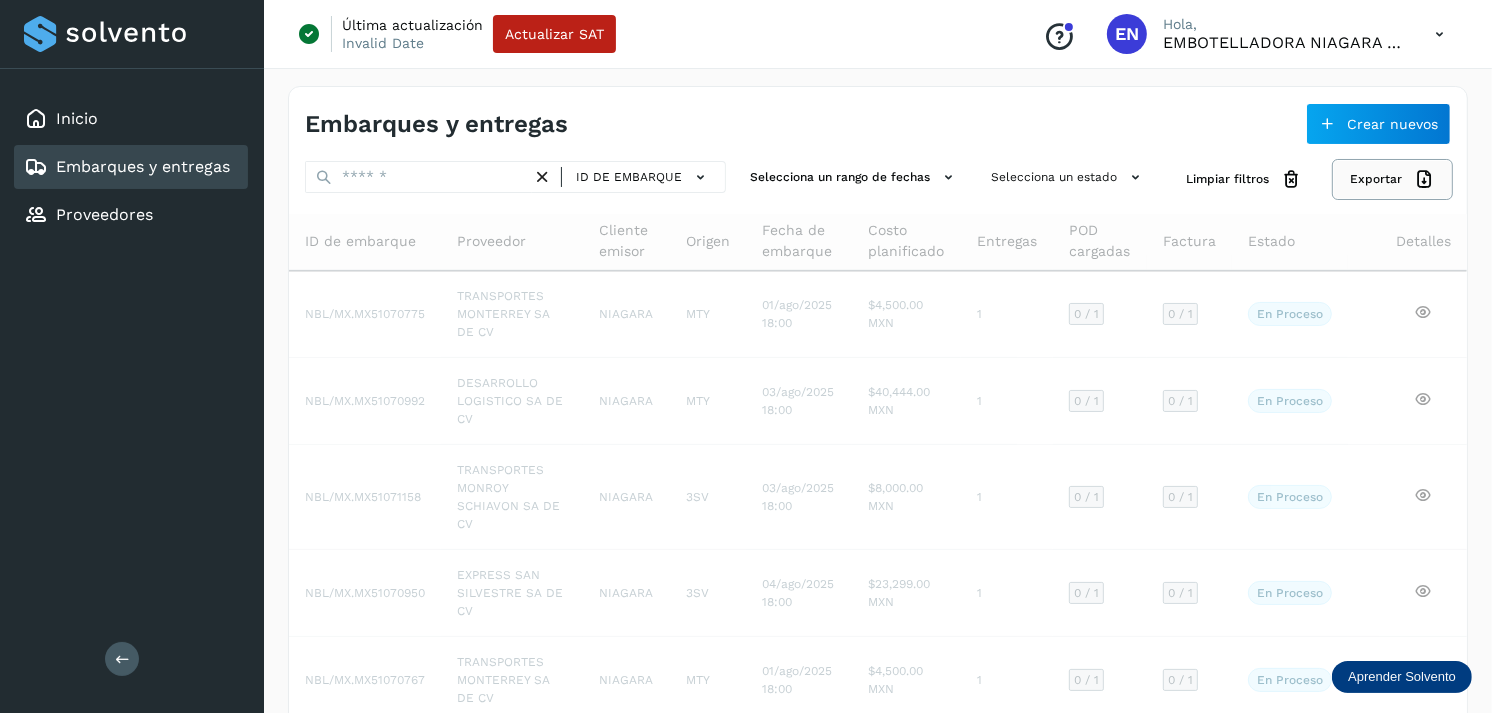 click on "Exportar" 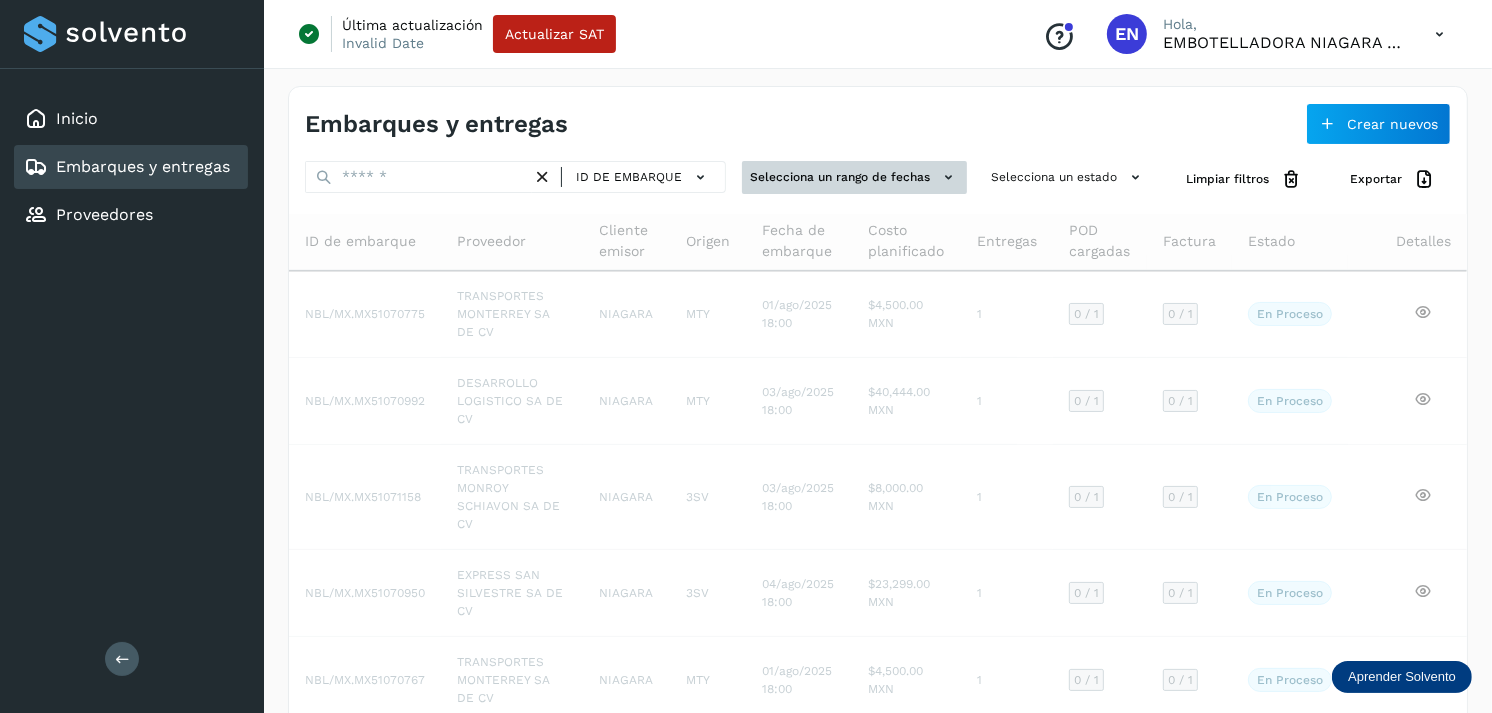 click on "Selecciona un rango de fechas" at bounding box center [854, 177] 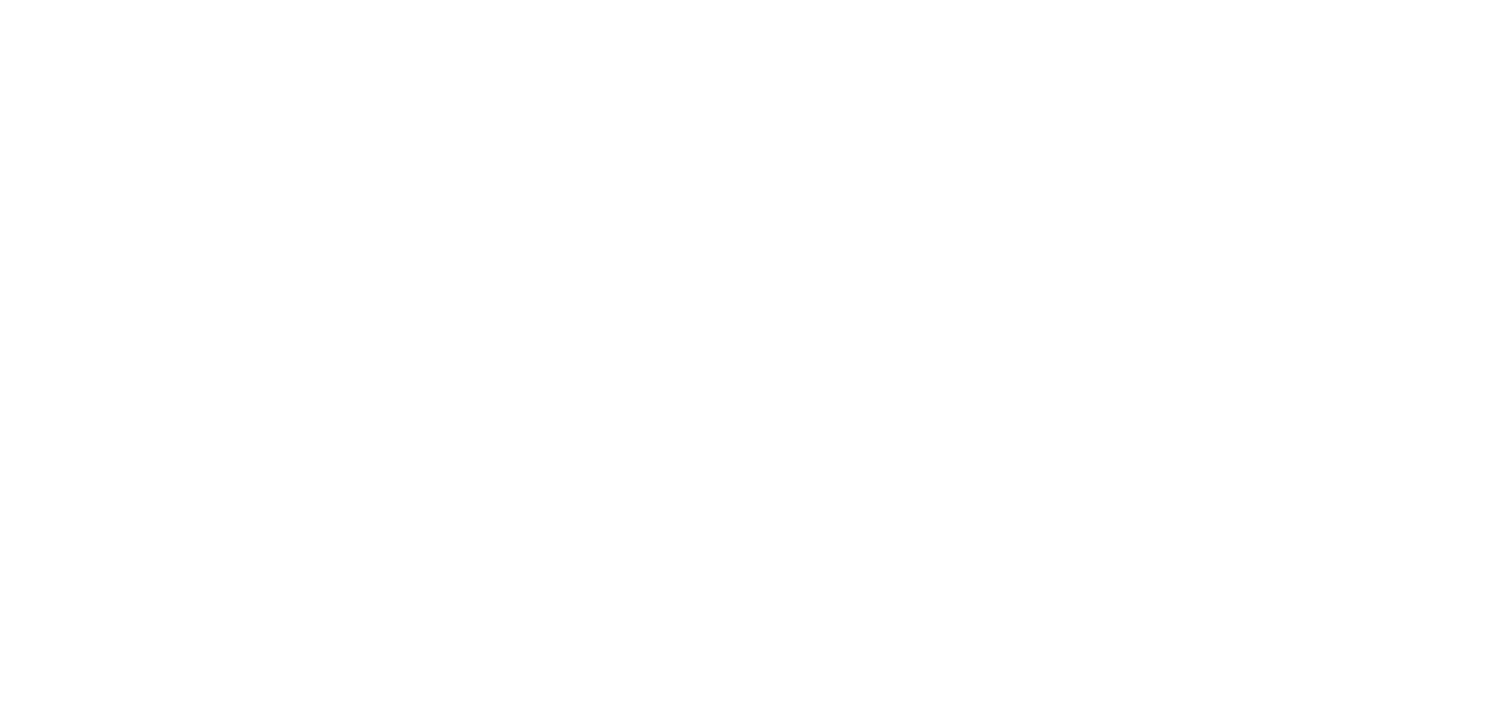 scroll, scrollTop: 0, scrollLeft: 0, axis: both 